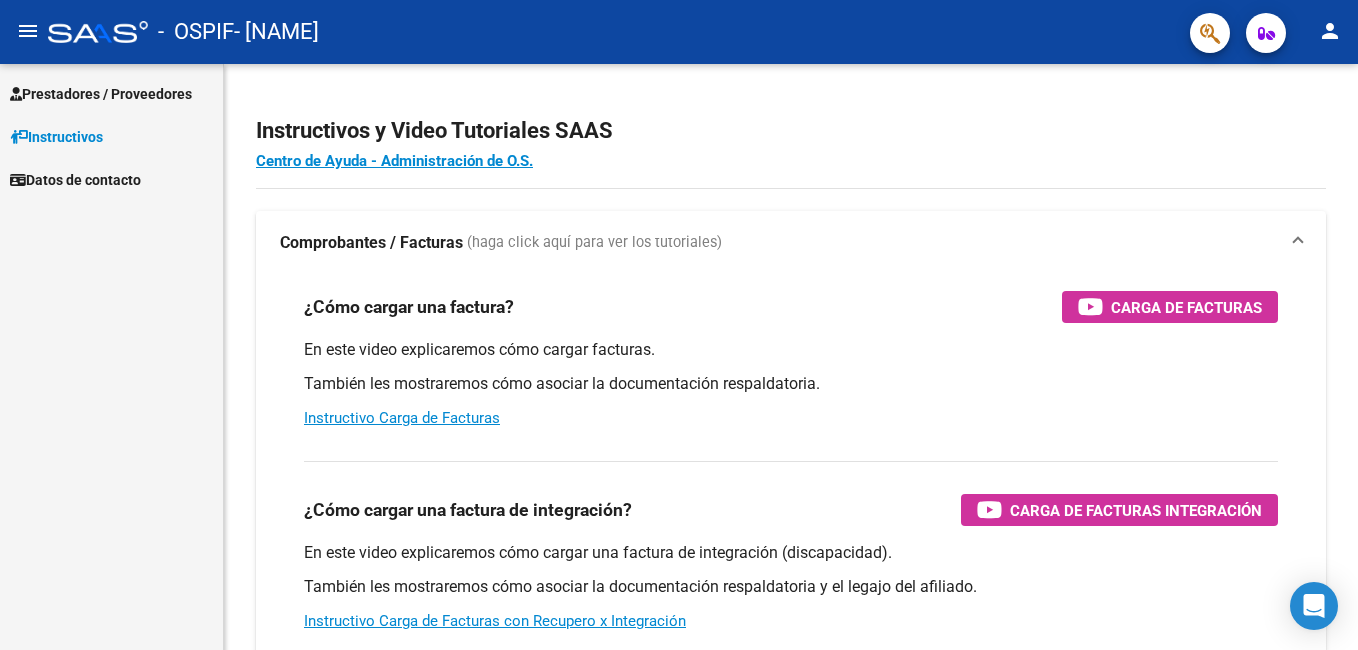 scroll, scrollTop: 0, scrollLeft: 0, axis: both 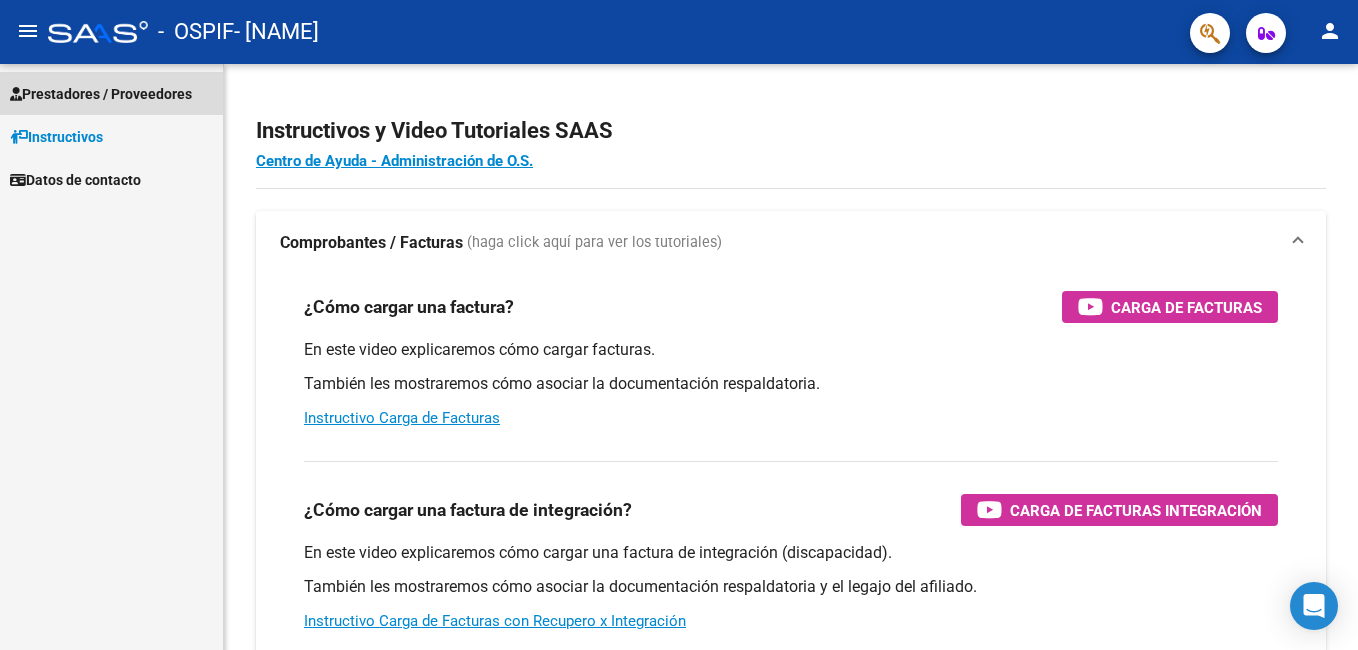 click on "Prestadores / Proveedores" at bounding box center [101, 94] 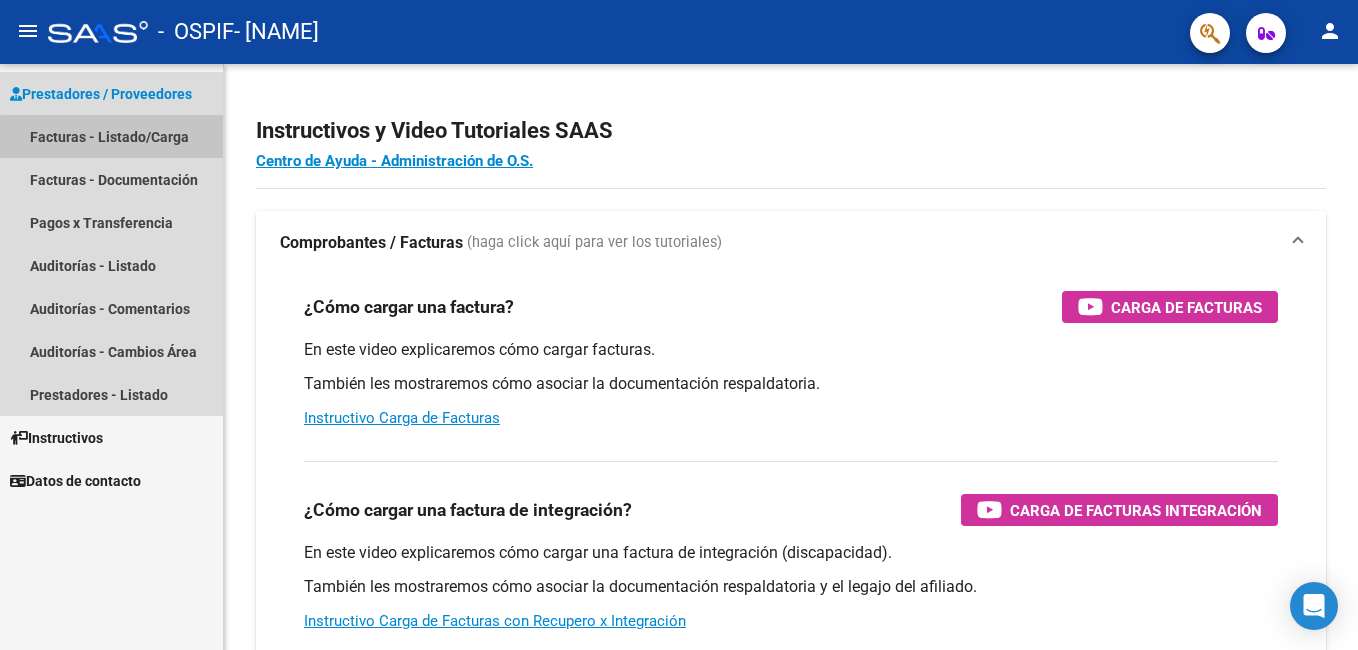 click on "Facturas - Listado/Carga" at bounding box center (111, 136) 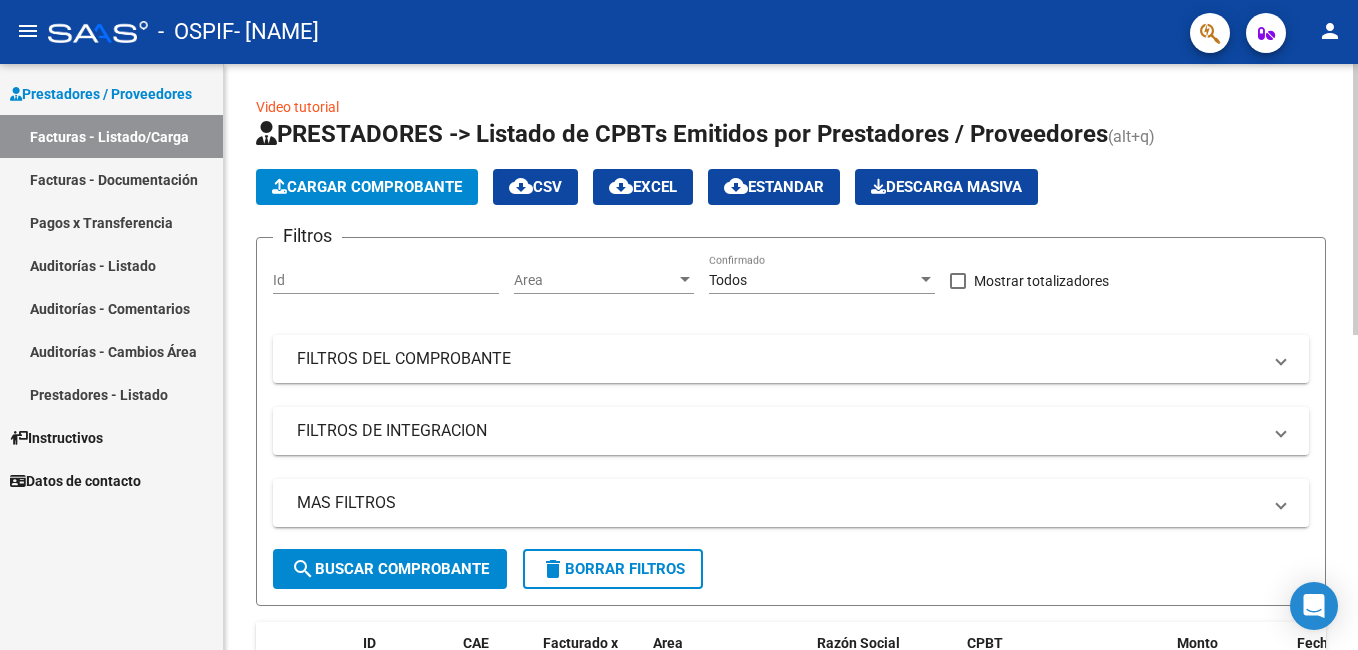 click on "Cargar Comprobante" 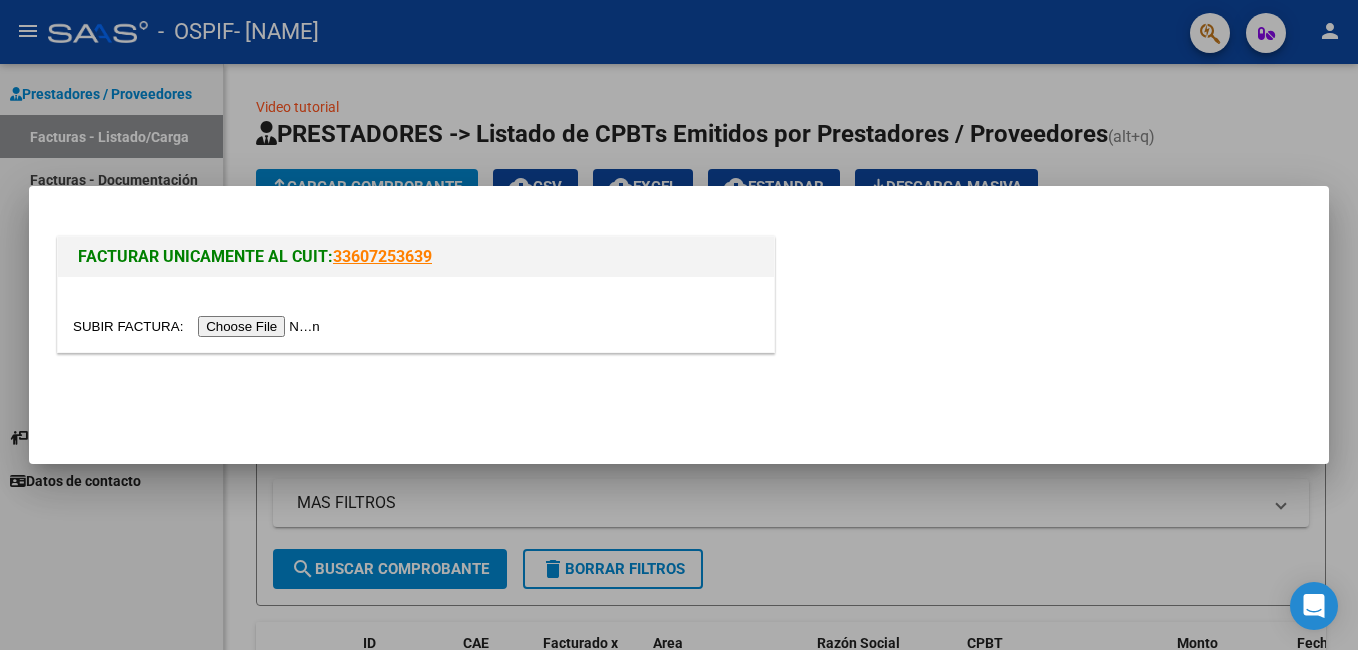 click at bounding box center [199, 326] 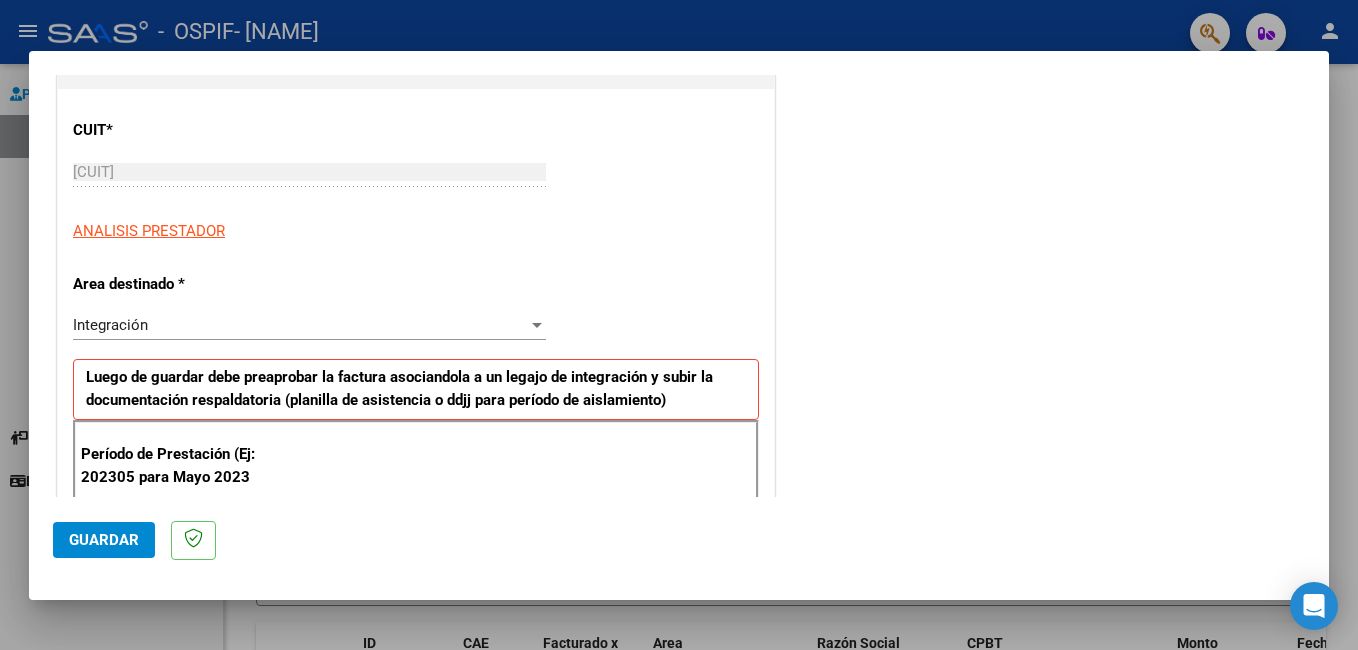 scroll, scrollTop: 240, scrollLeft: 0, axis: vertical 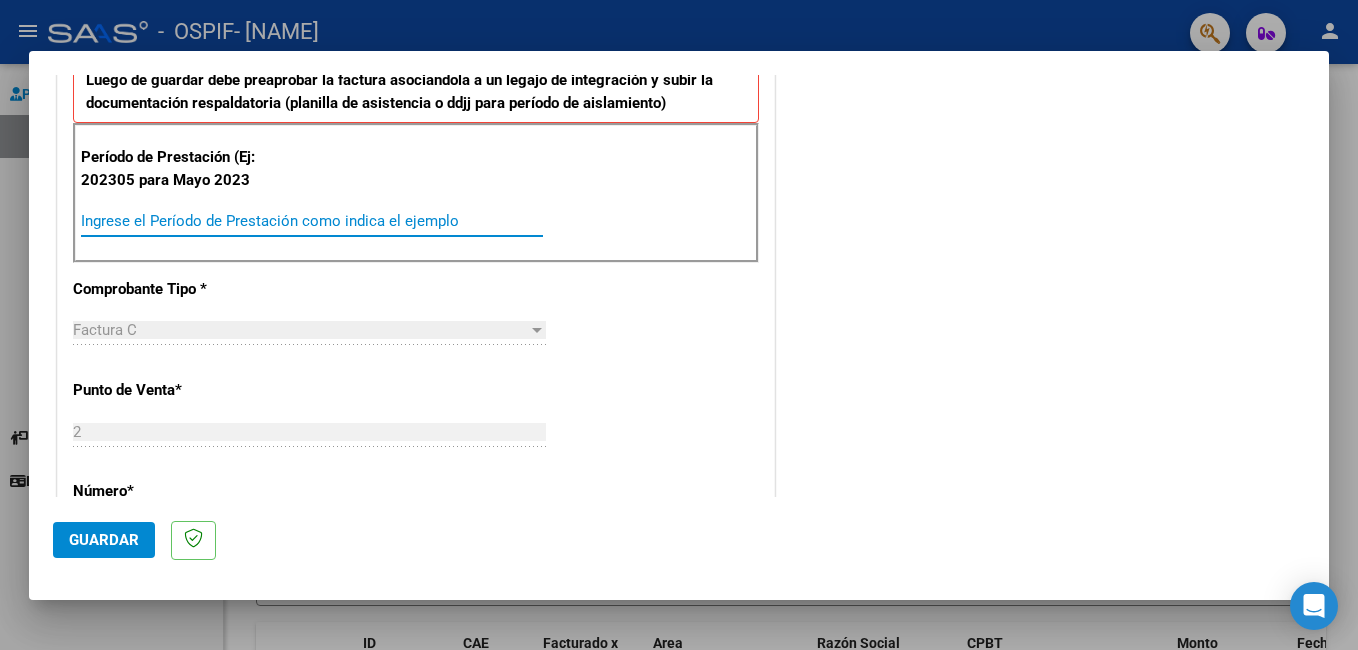 click on "Ingrese el Período de Prestación como indica el ejemplo" at bounding box center (312, 221) 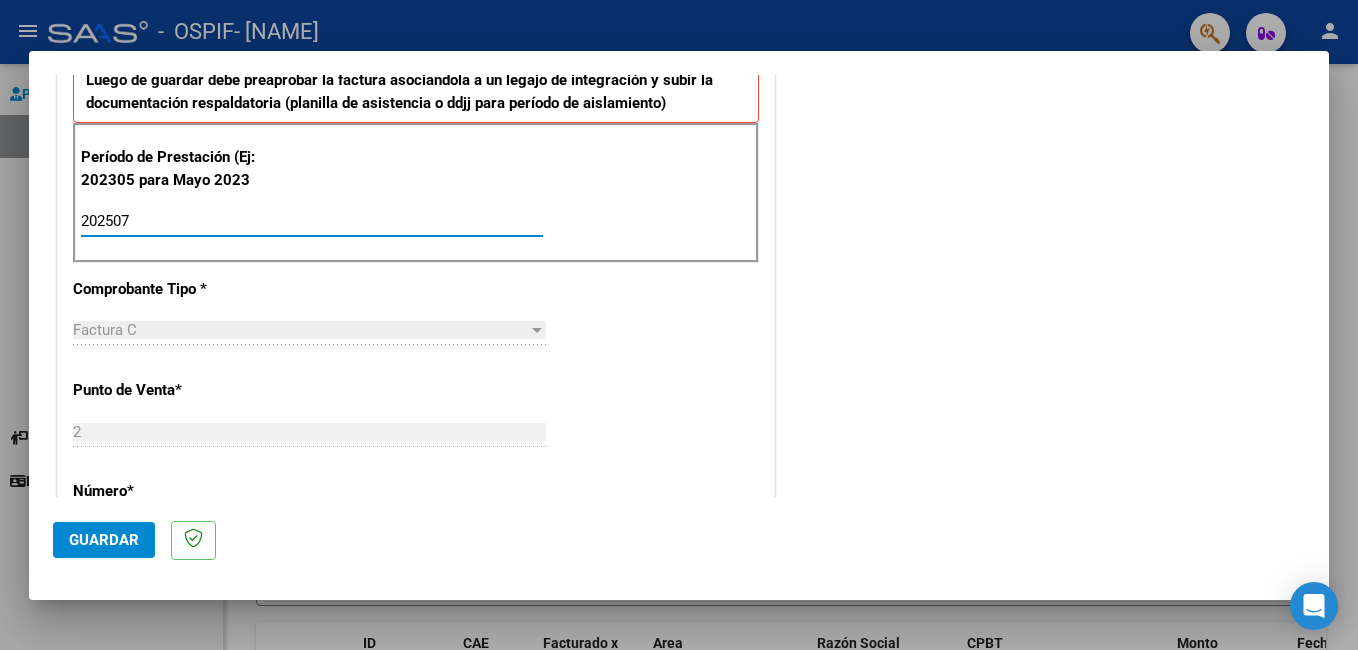 type on "202507" 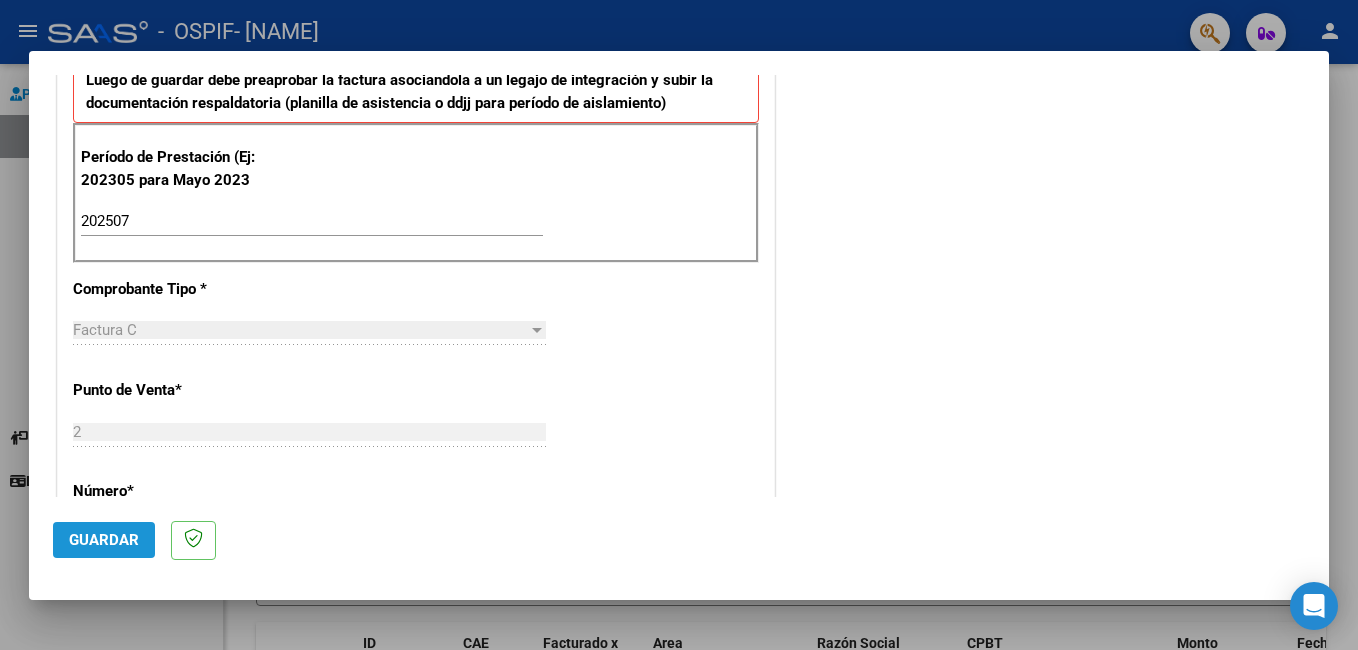 click on "Guardar" 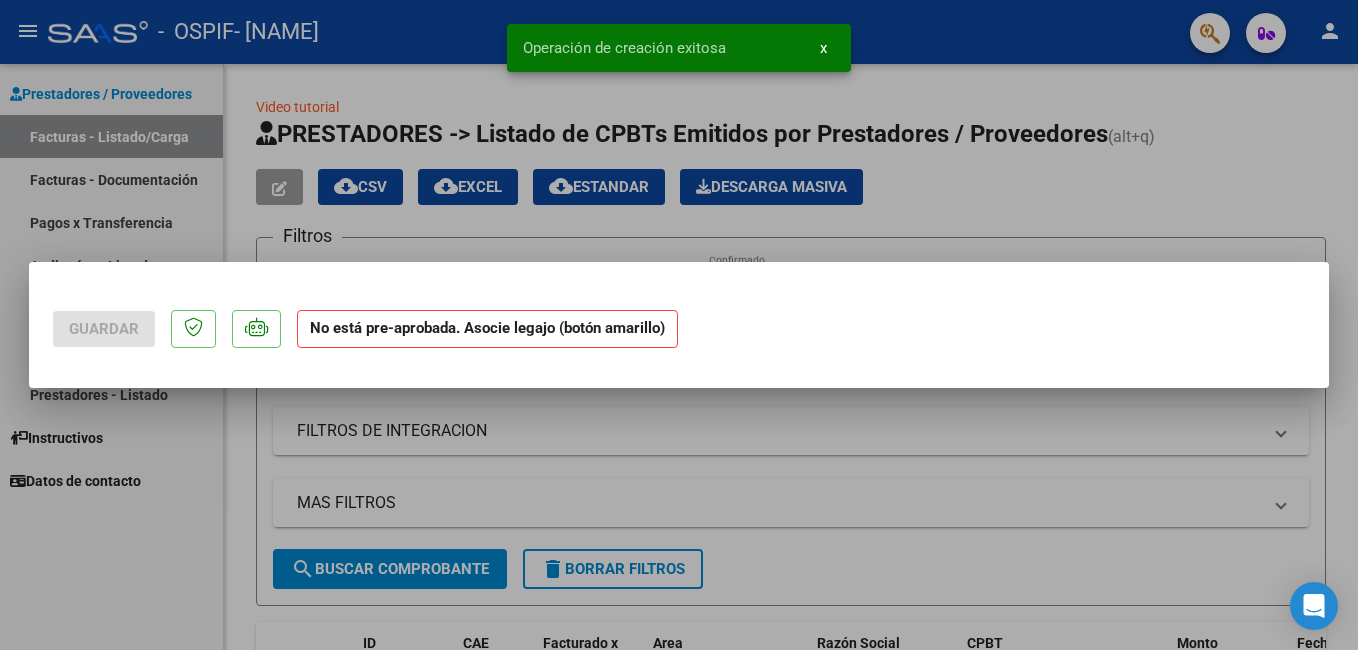 scroll, scrollTop: 0, scrollLeft: 0, axis: both 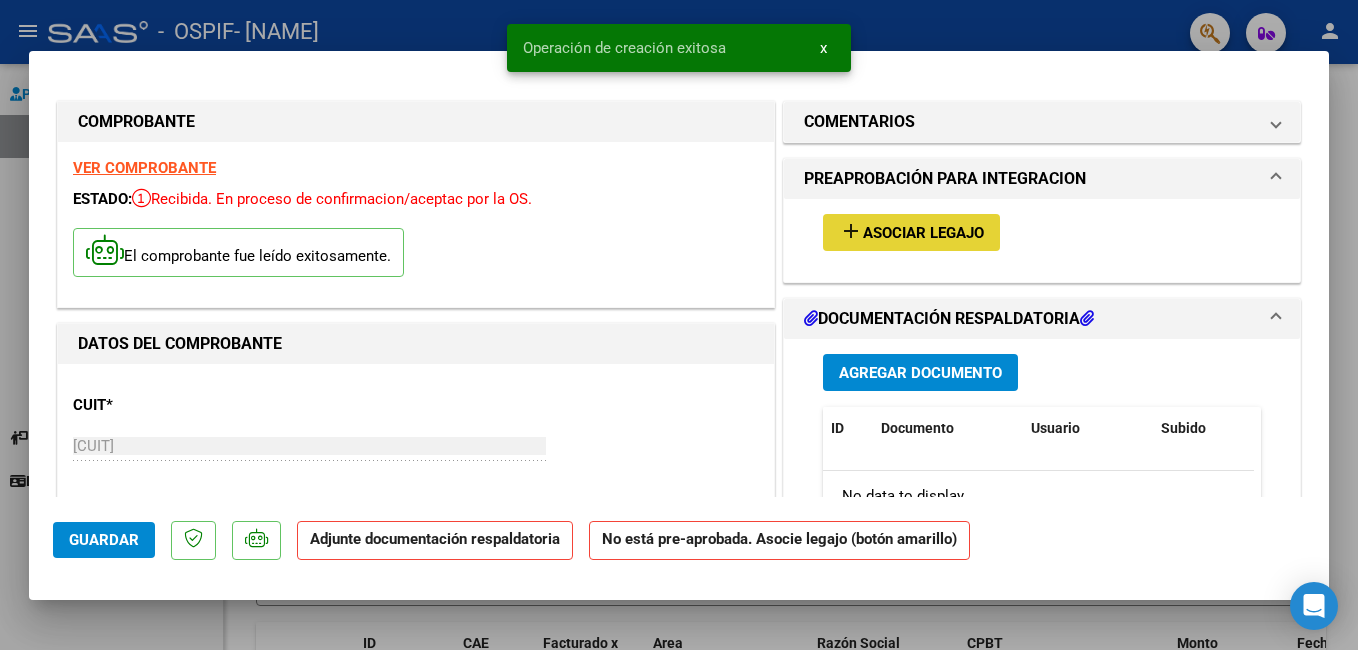 click on "Asociar Legajo" at bounding box center (923, 233) 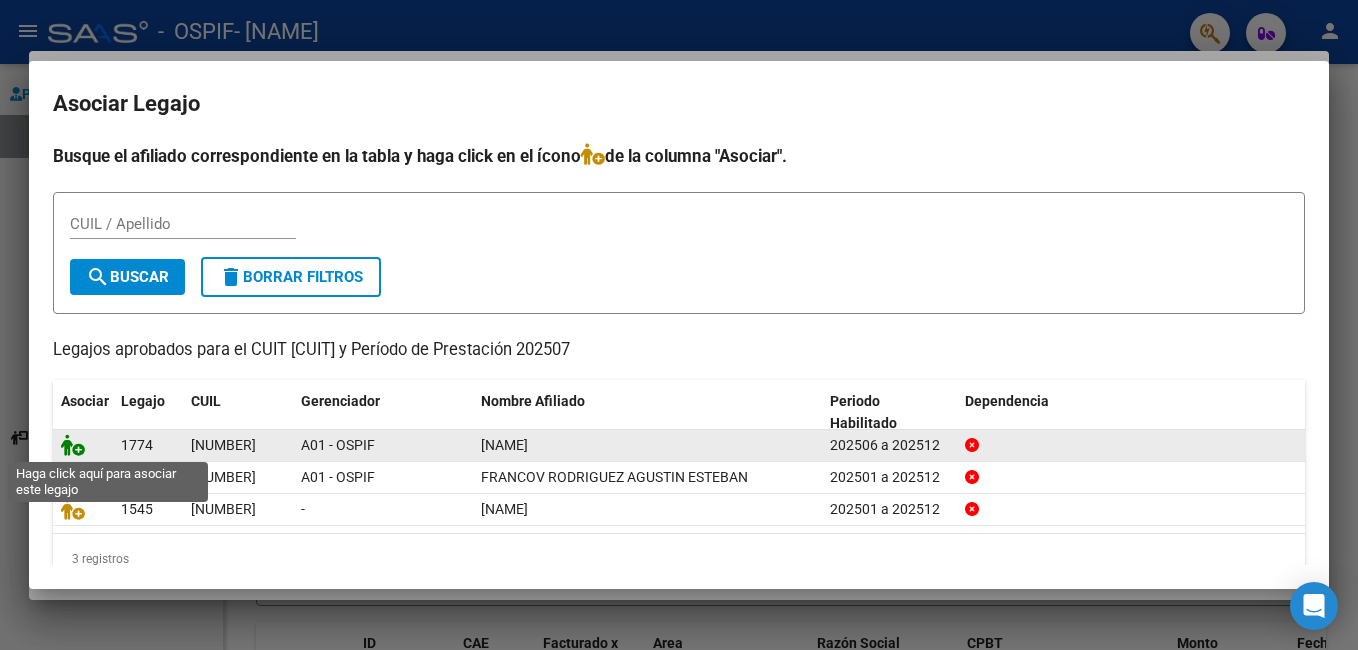 click 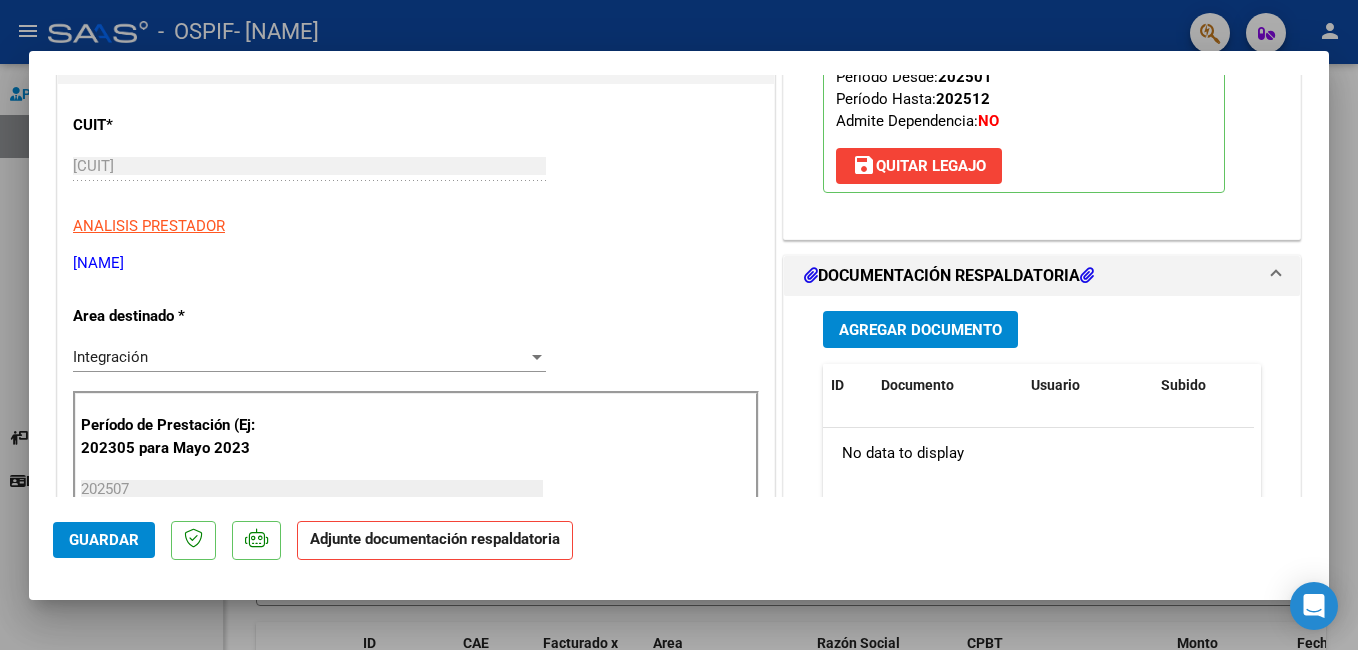 scroll, scrollTop: 320, scrollLeft: 0, axis: vertical 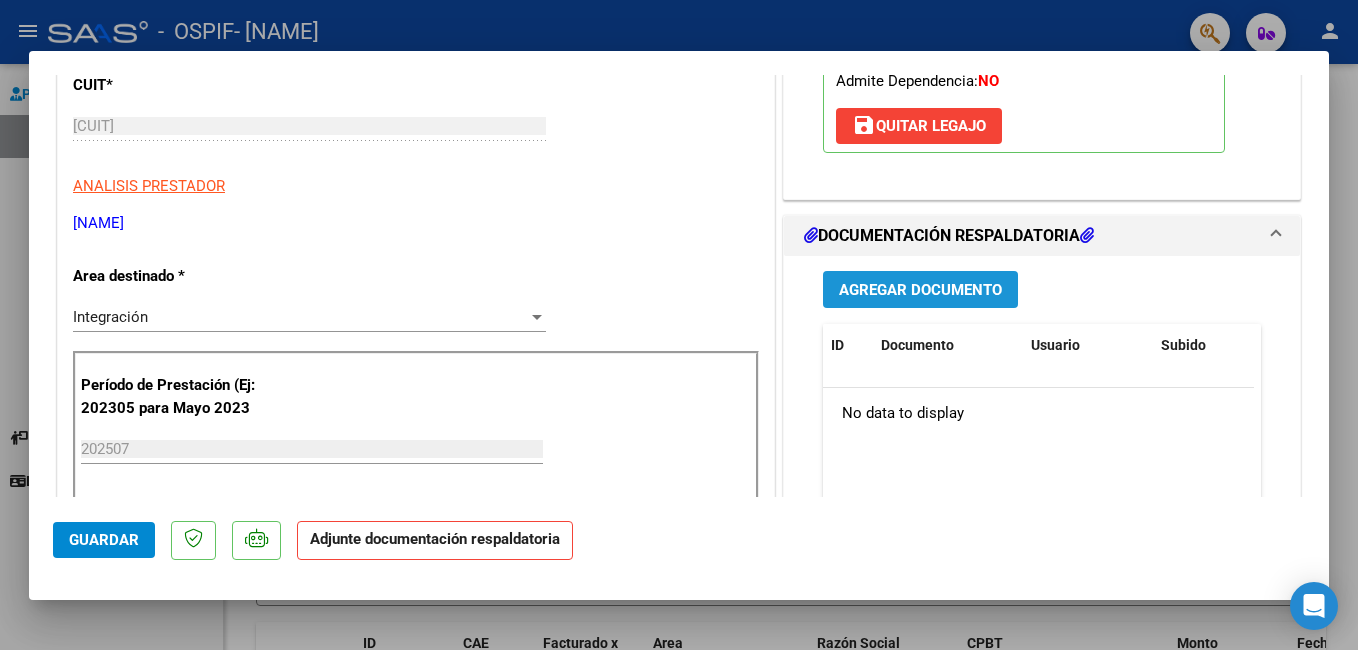 click on "Agregar Documento" at bounding box center [920, 290] 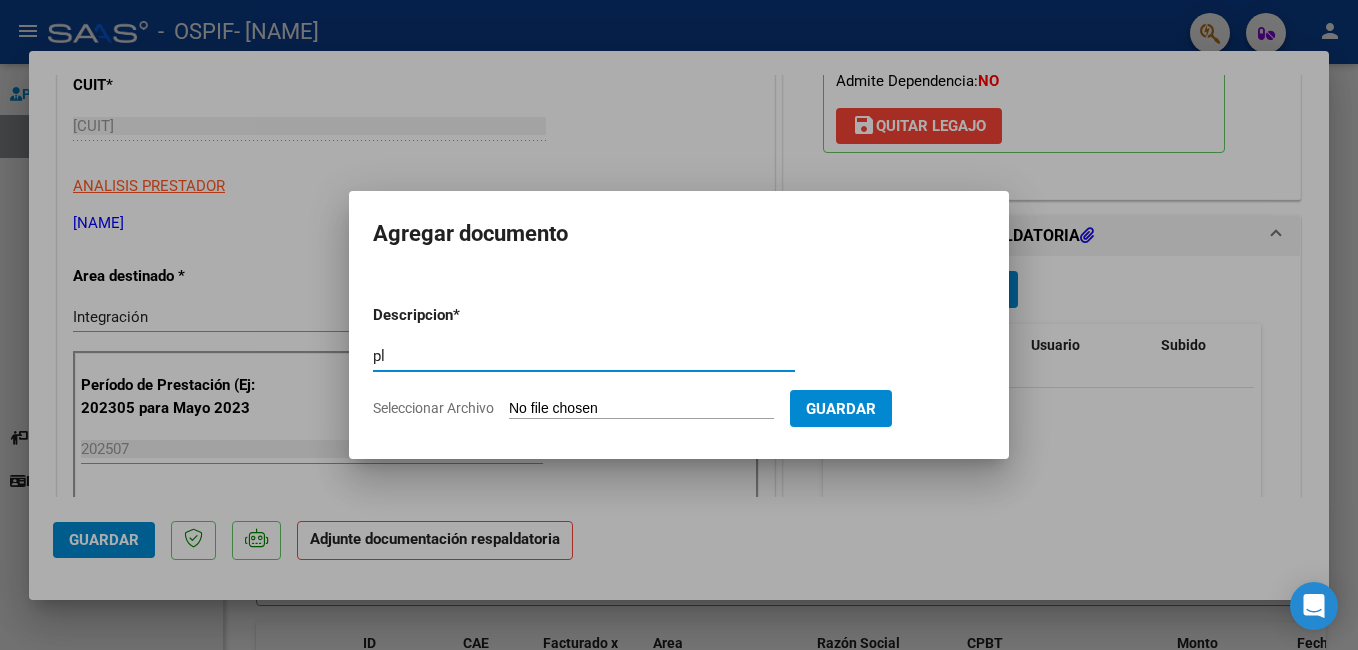 type on "Planilla de asistencia" 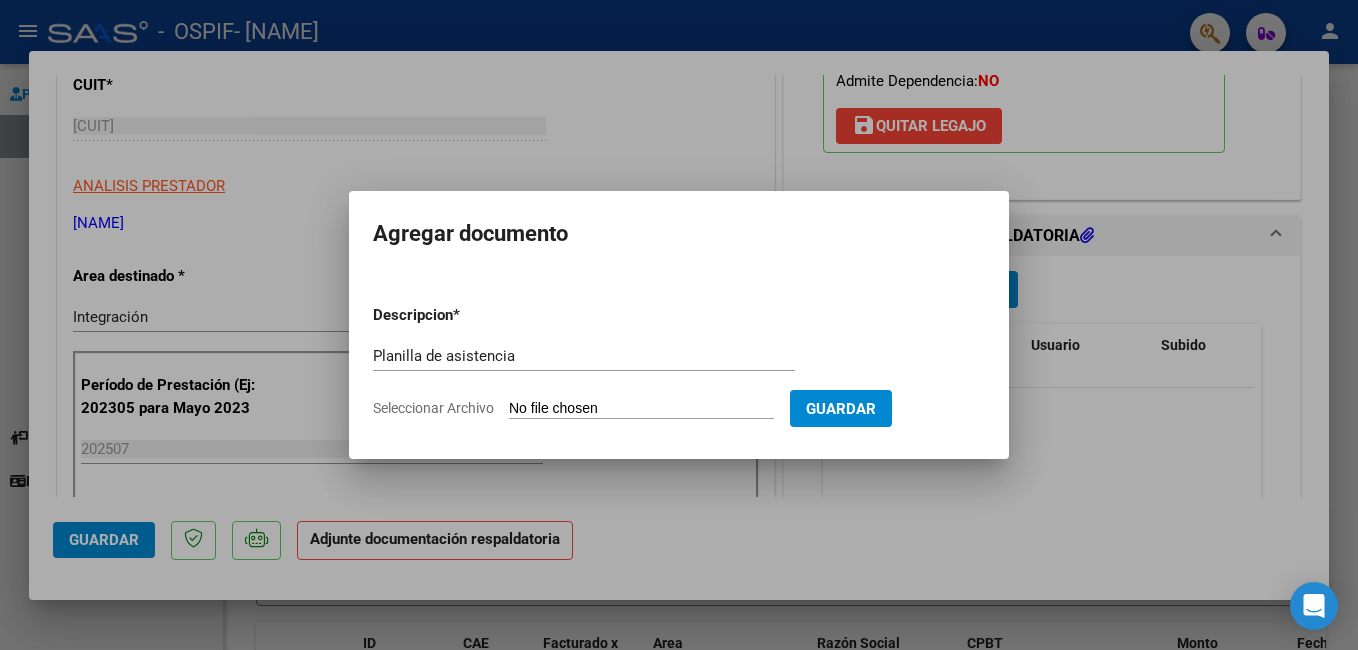 click on "Seleccionar Archivo" at bounding box center [641, 409] 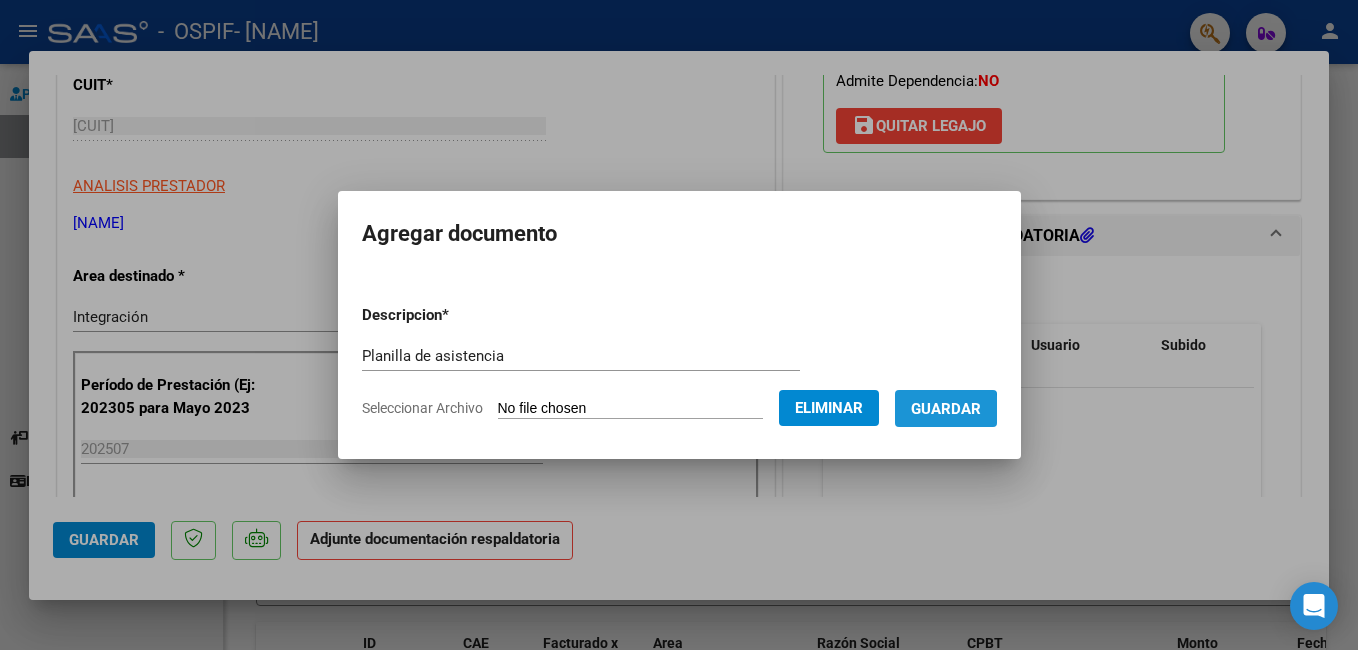 click on "Guardar" at bounding box center (946, 409) 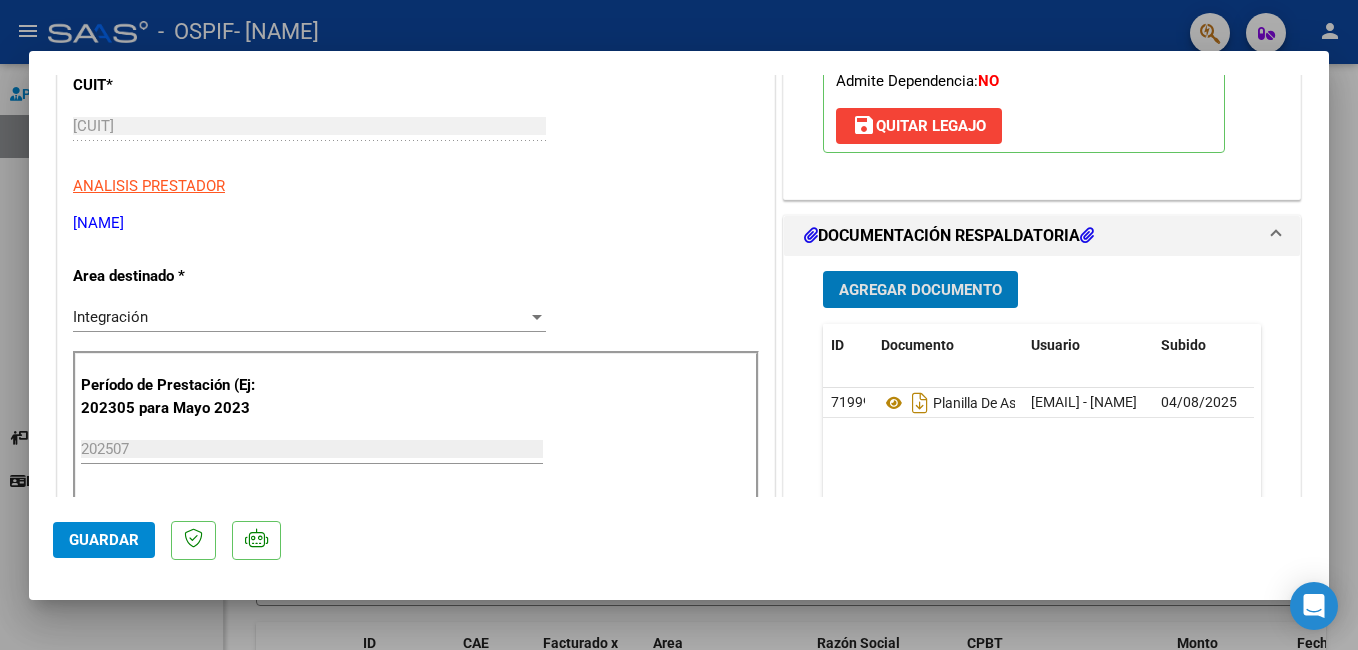 click on "Agregar Documento" at bounding box center (920, 290) 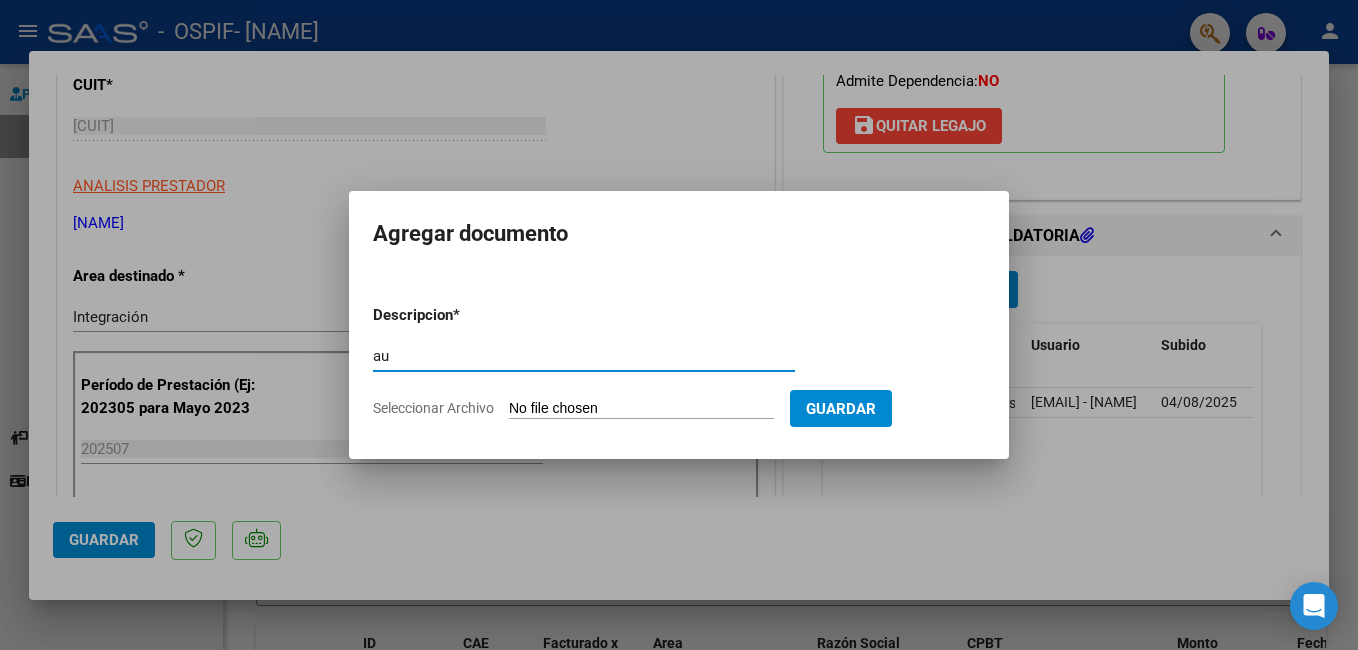 type on "autorizacion" 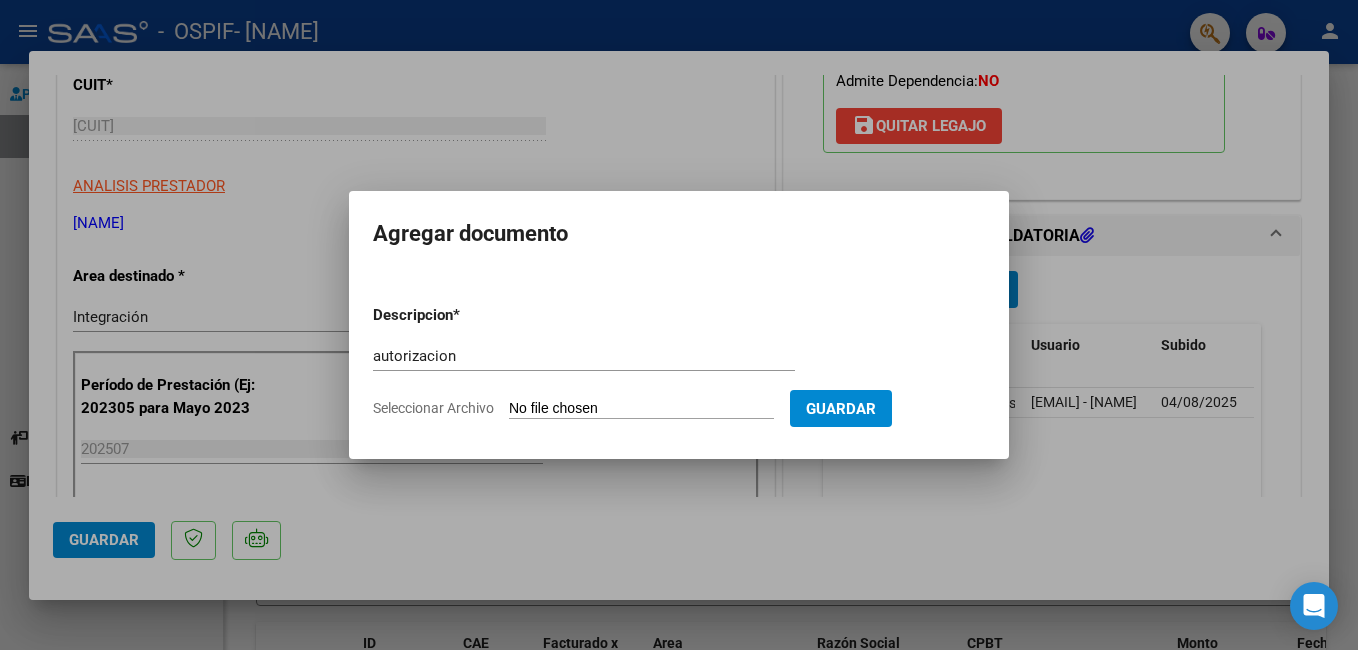 click on "Seleccionar Archivo" at bounding box center [641, 409] 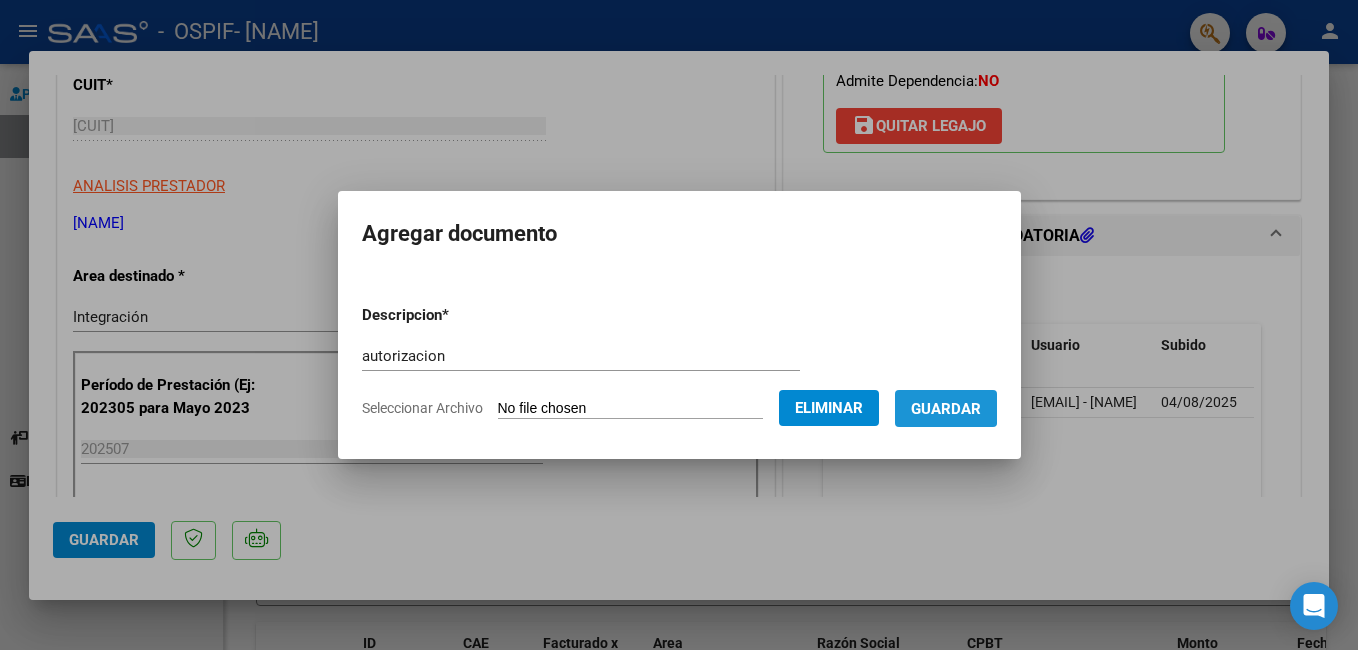 click on "Guardar" at bounding box center [946, 409] 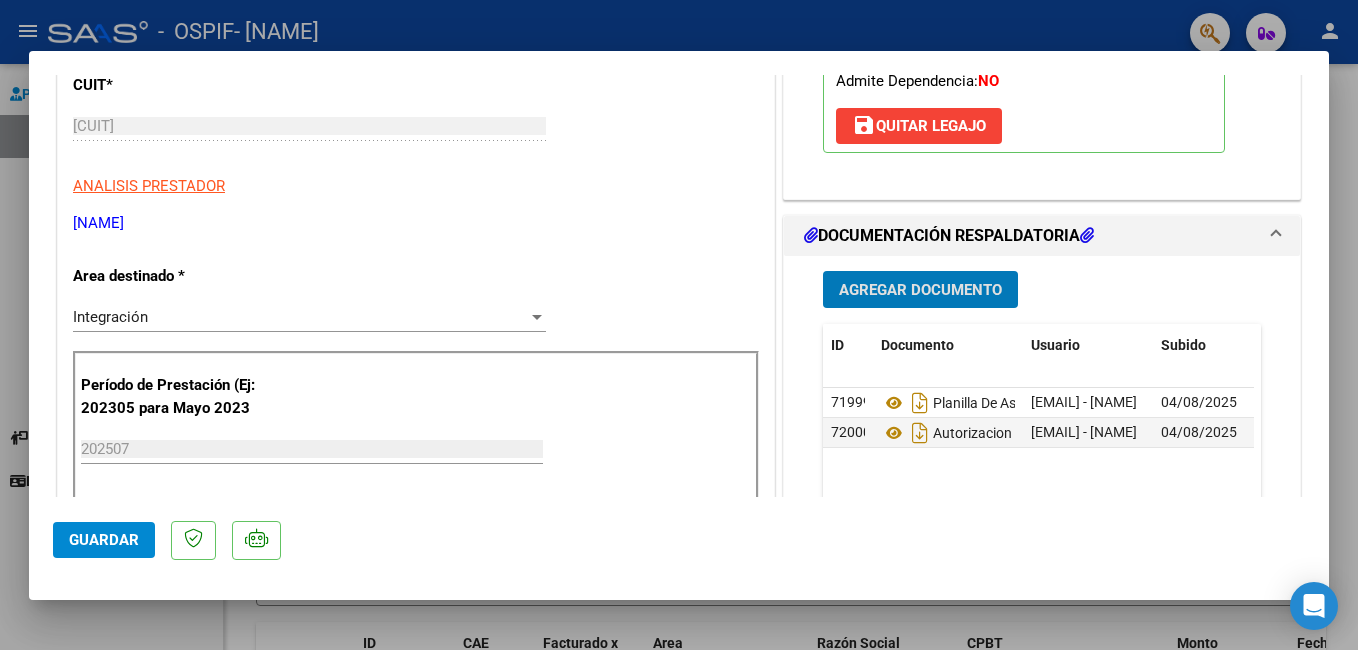 click on "Guardar" 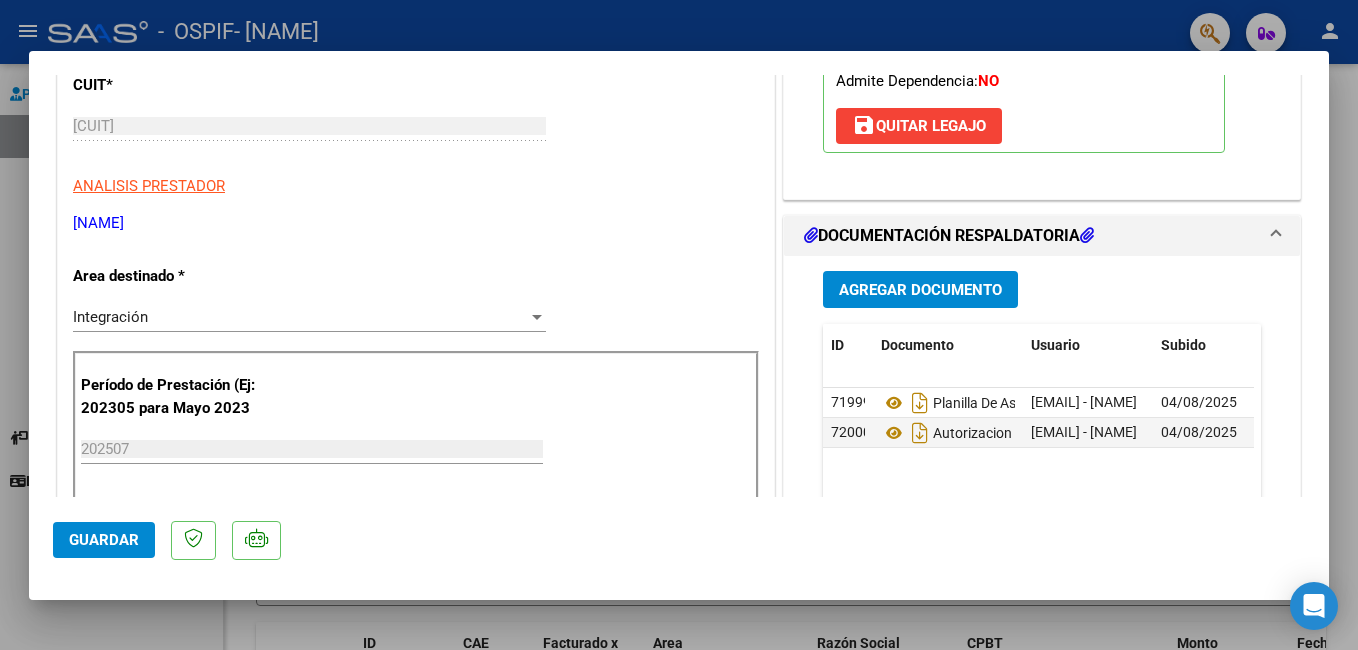 click at bounding box center [679, 325] 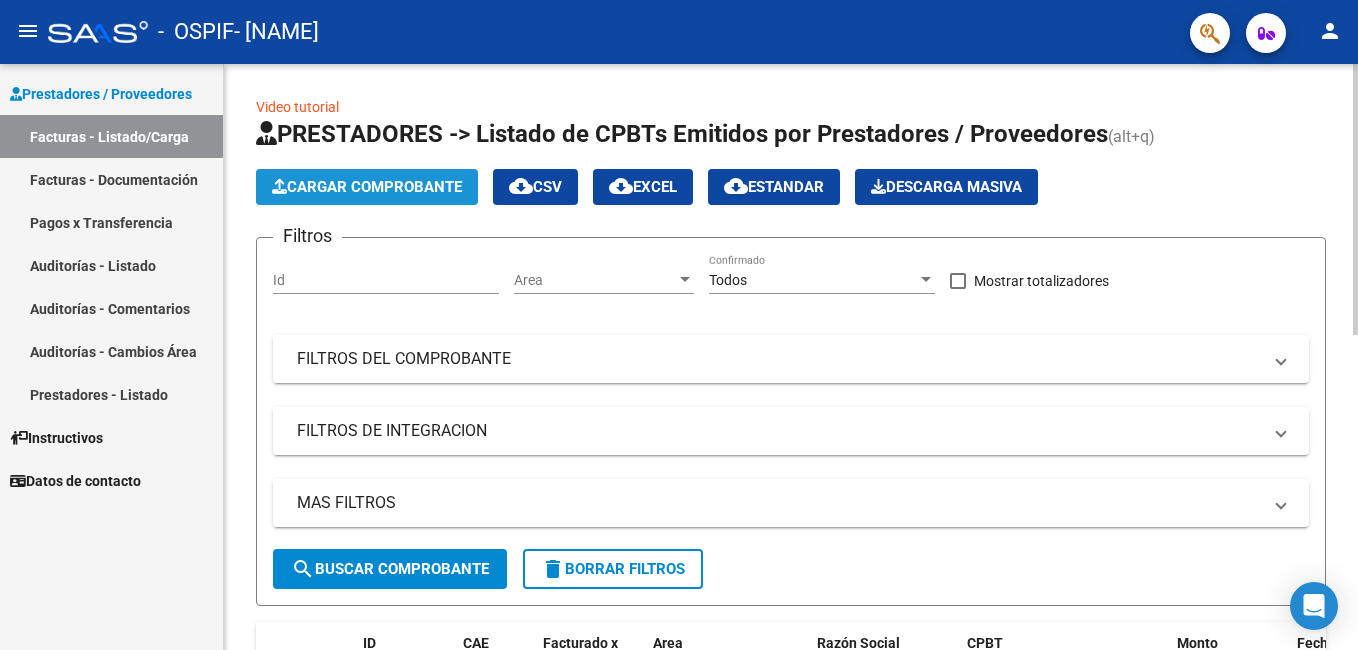 click on "Cargar Comprobante" 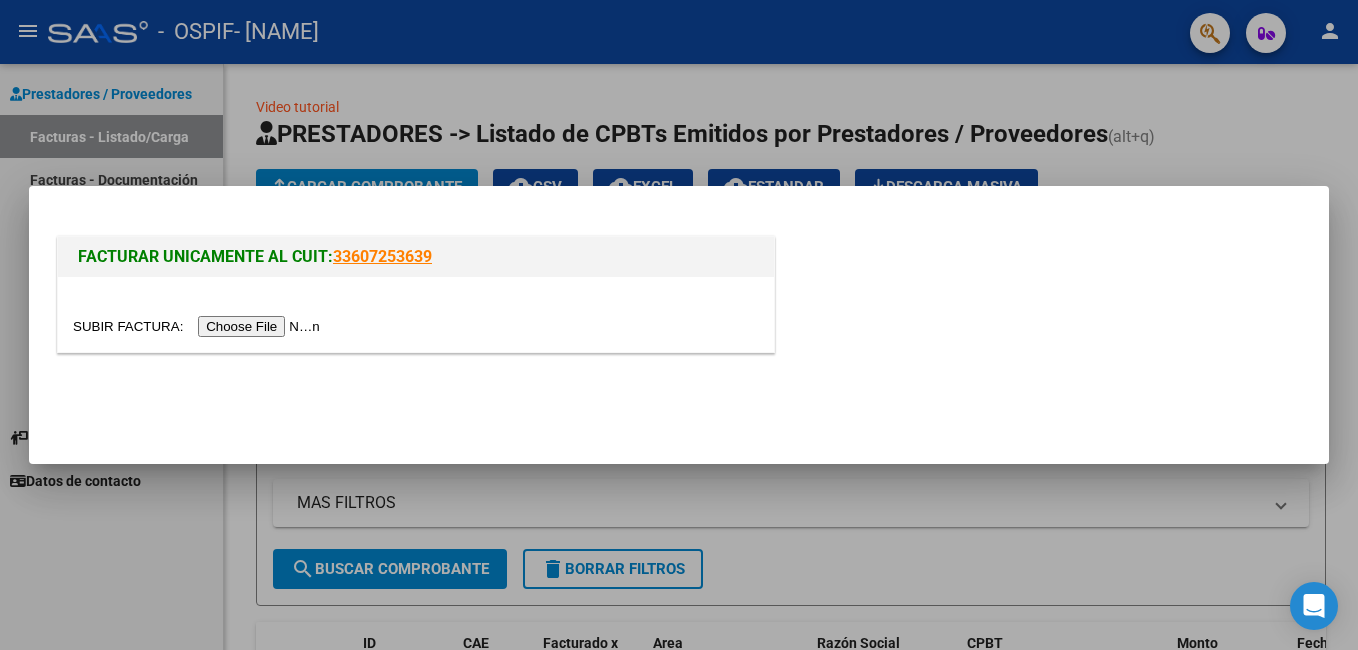 click at bounding box center (199, 326) 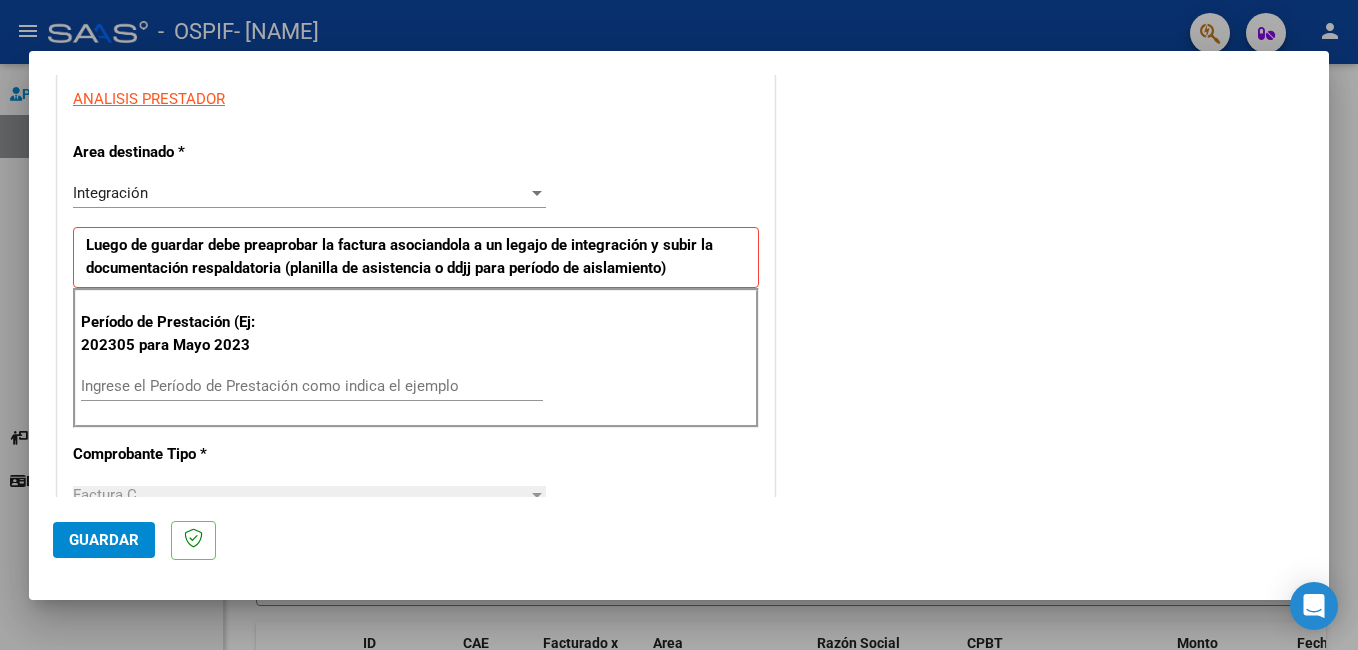 scroll, scrollTop: 400, scrollLeft: 0, axis: vertical 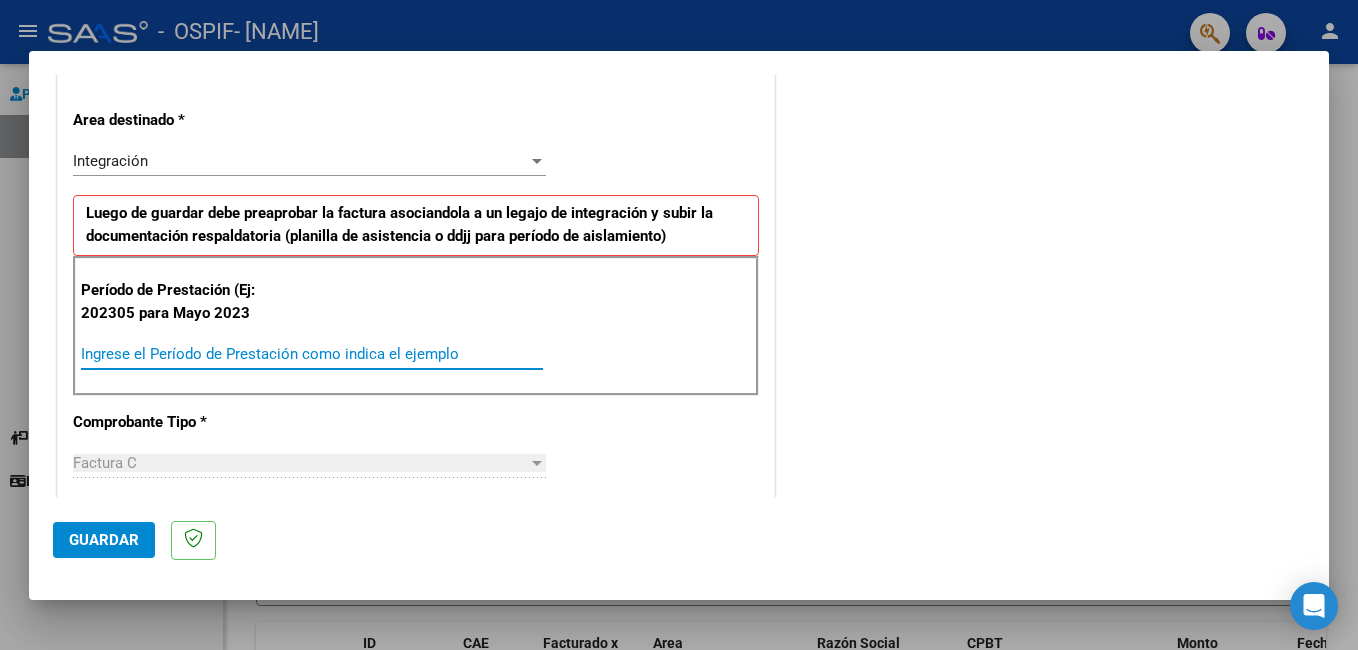 click on "Ingrese el Período de Prestación como indica el ejemplo" at bounding box center (312, 354) 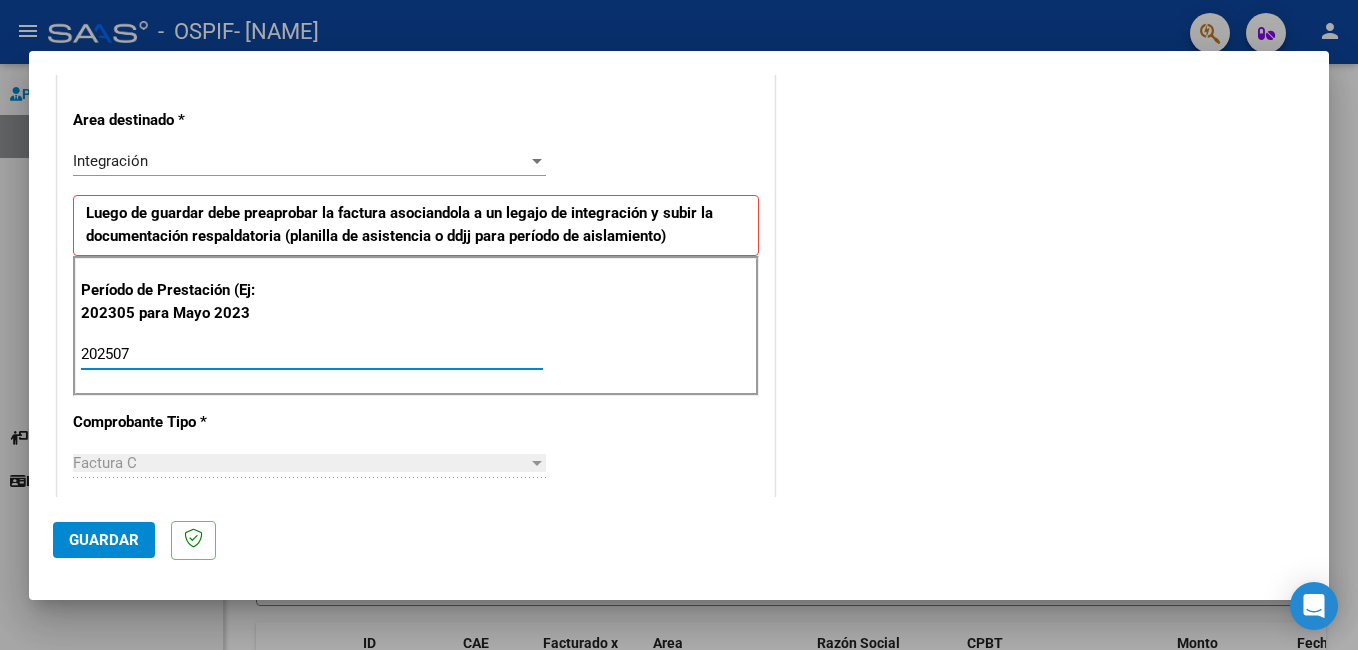 type on "202507" 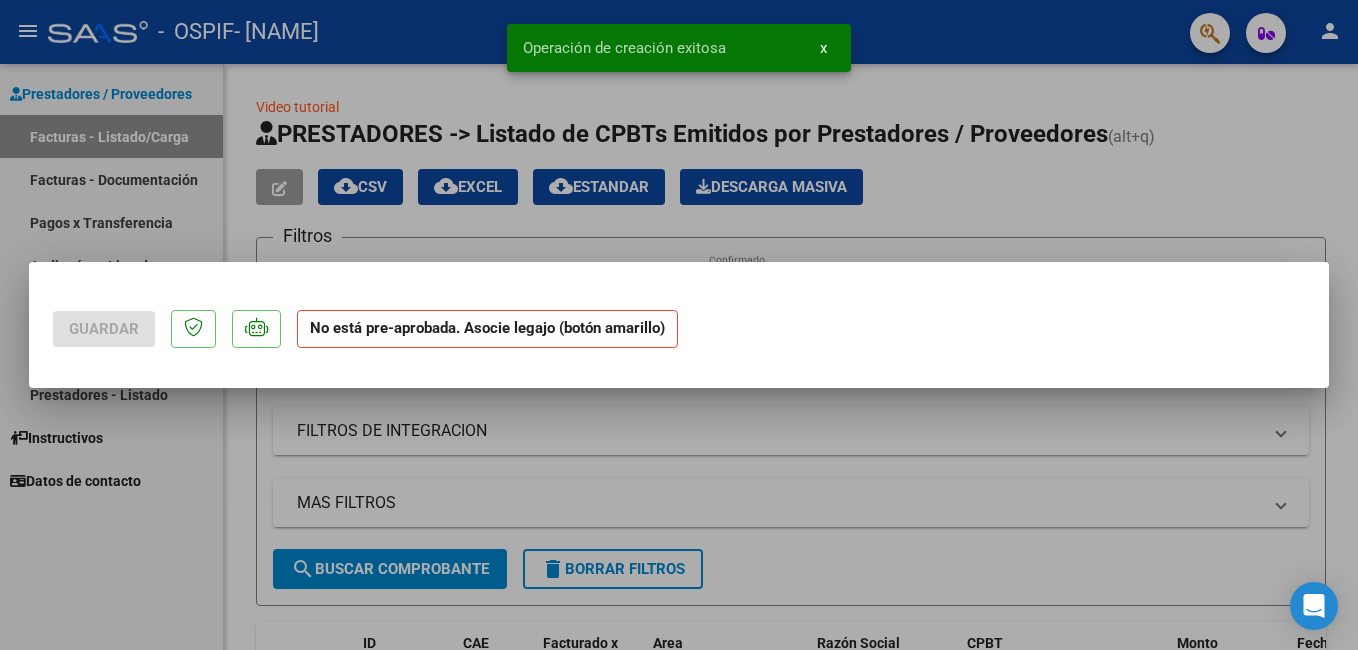 scroll, scrollTop: 0, scrollLeft: 0, axis: both 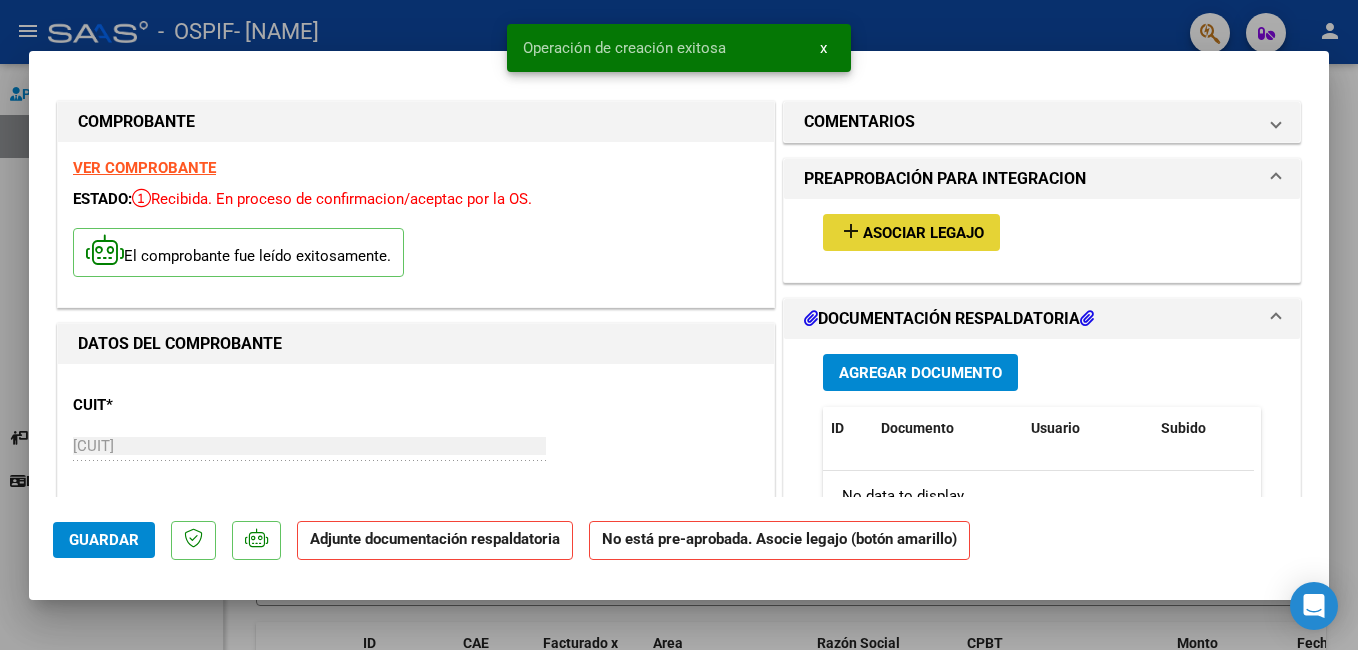 click on "Asociar Legajo" at bounding box center (923, 233) 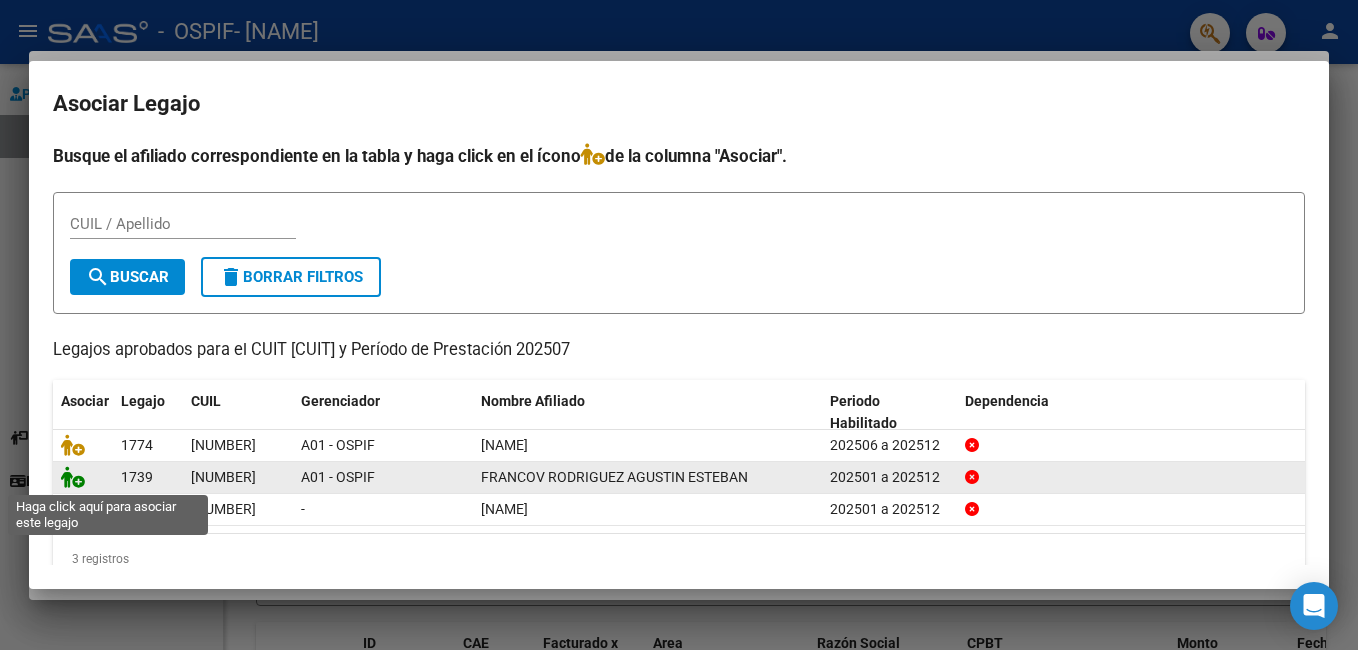 click 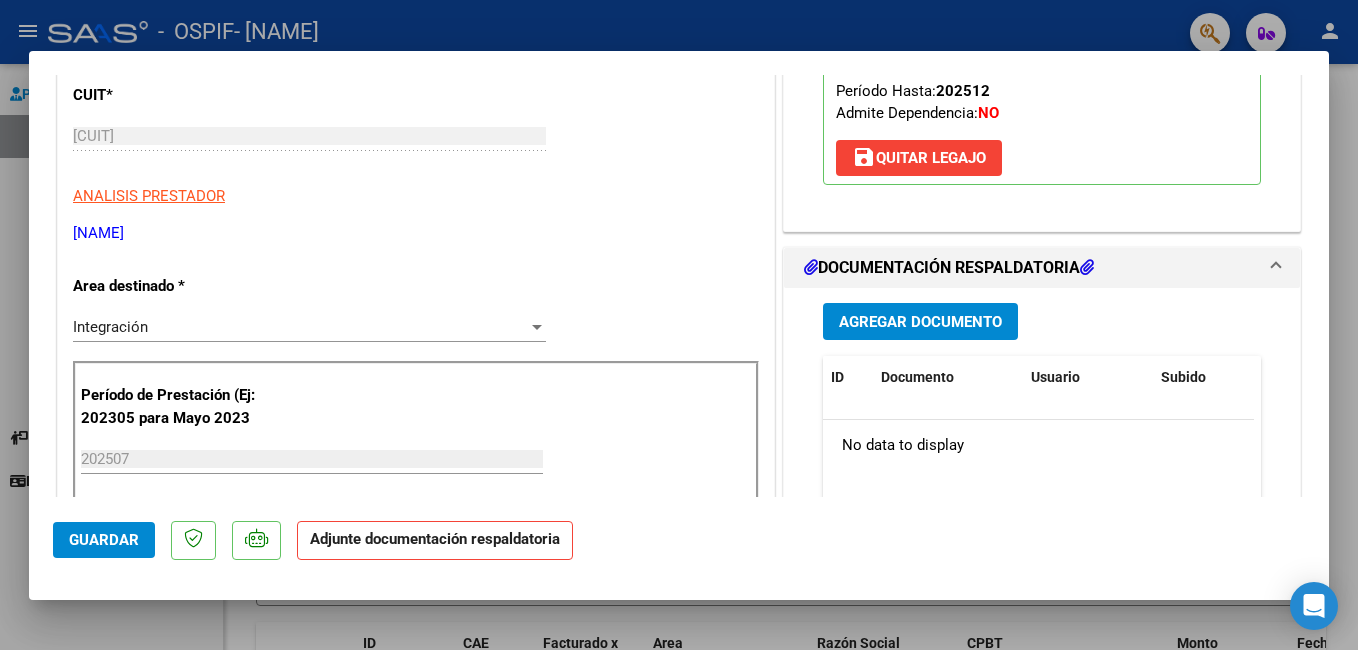 scroll, scrollTop: 320, scrollLeft: 0, axis: vertical 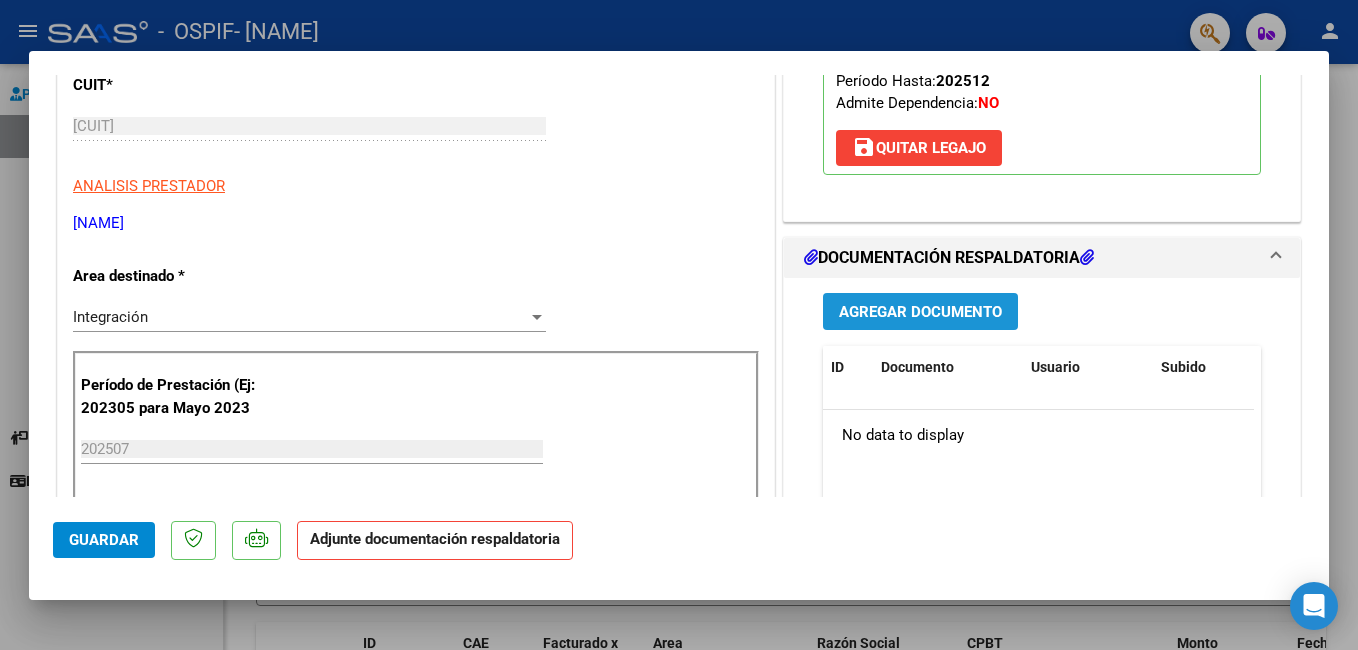 click on "Agregar Documento" at bounding box center [920, 312] 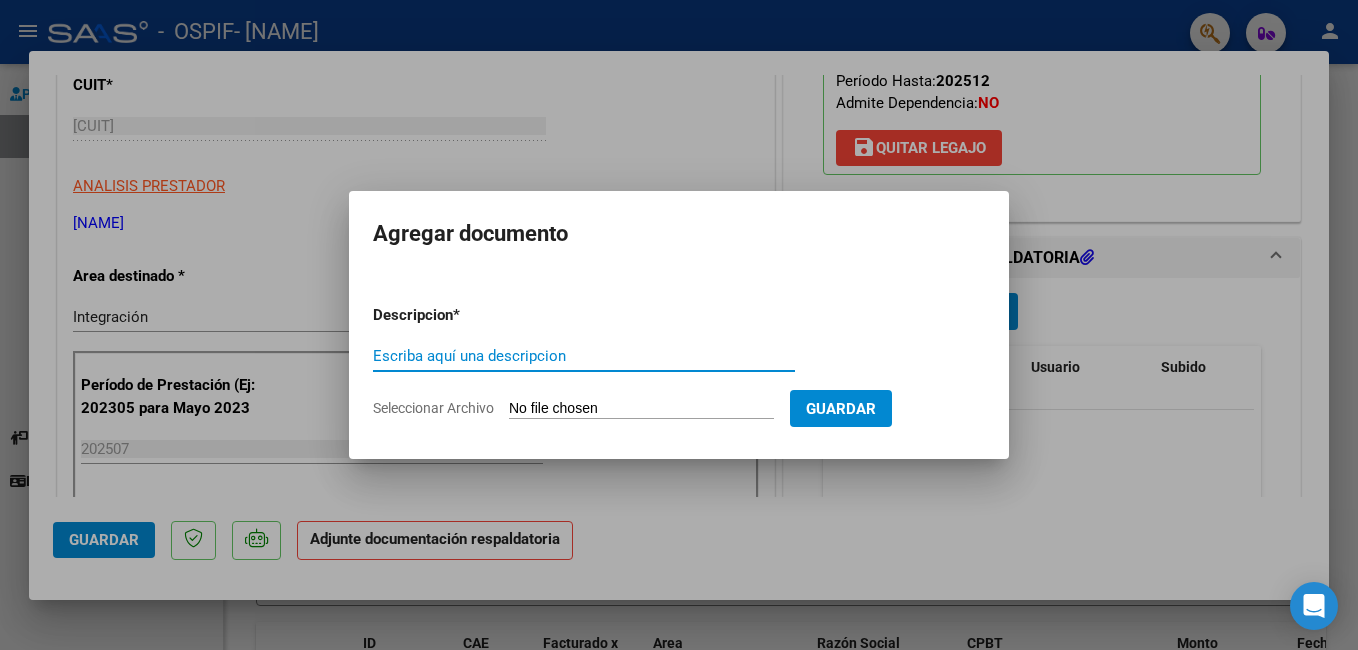 click on "Escriba aquí una descripcion" at bounding box center [584, 356] 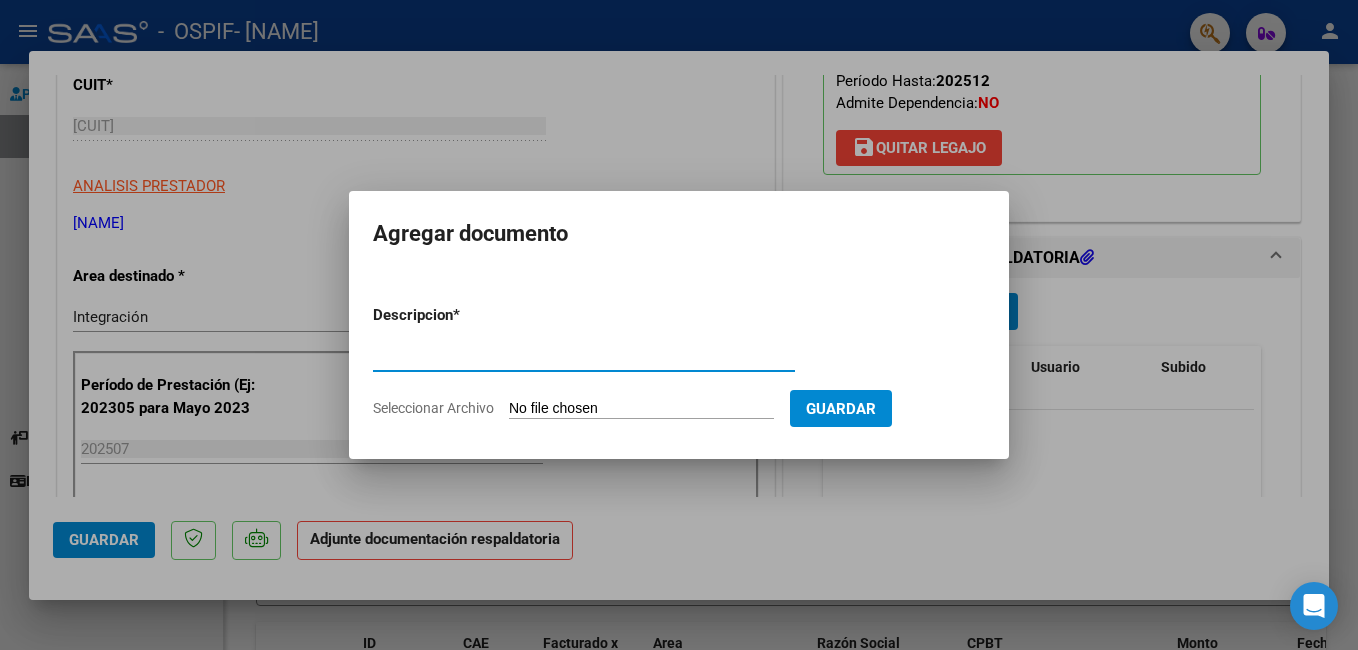 type on "Planilla de asistencia" 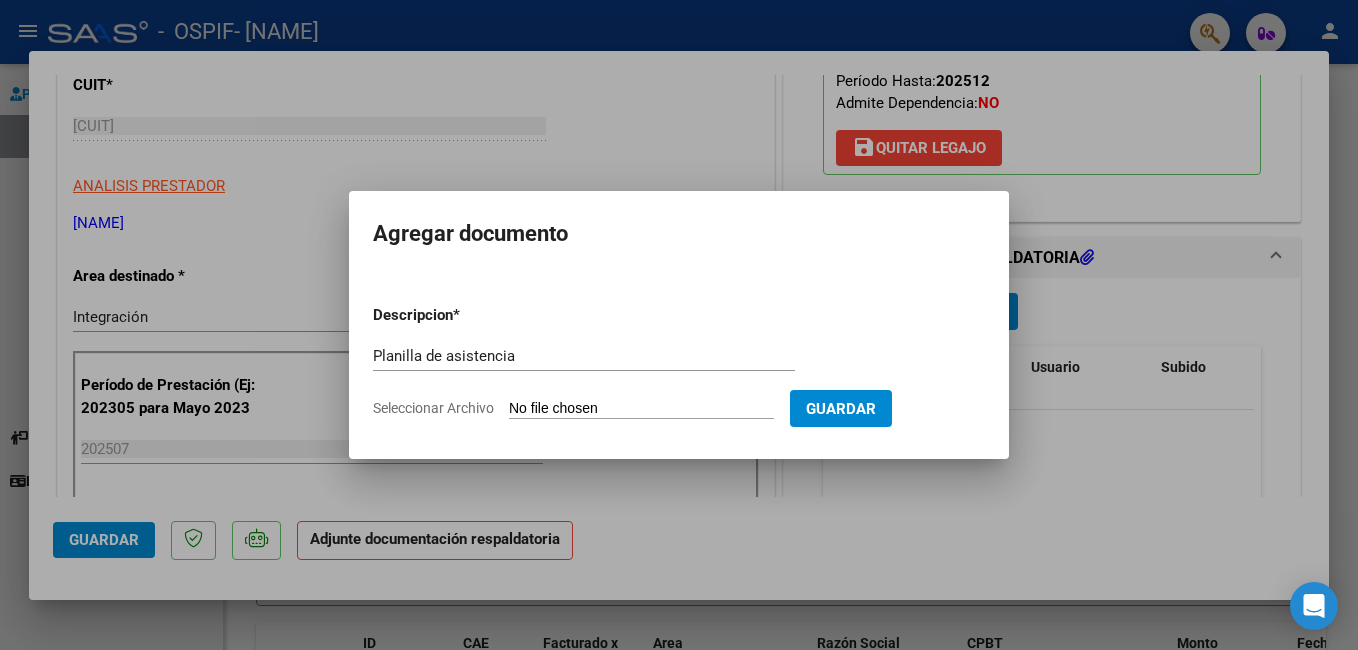 click on "Seleccionar Archivo" at bounding box center [641, 409] 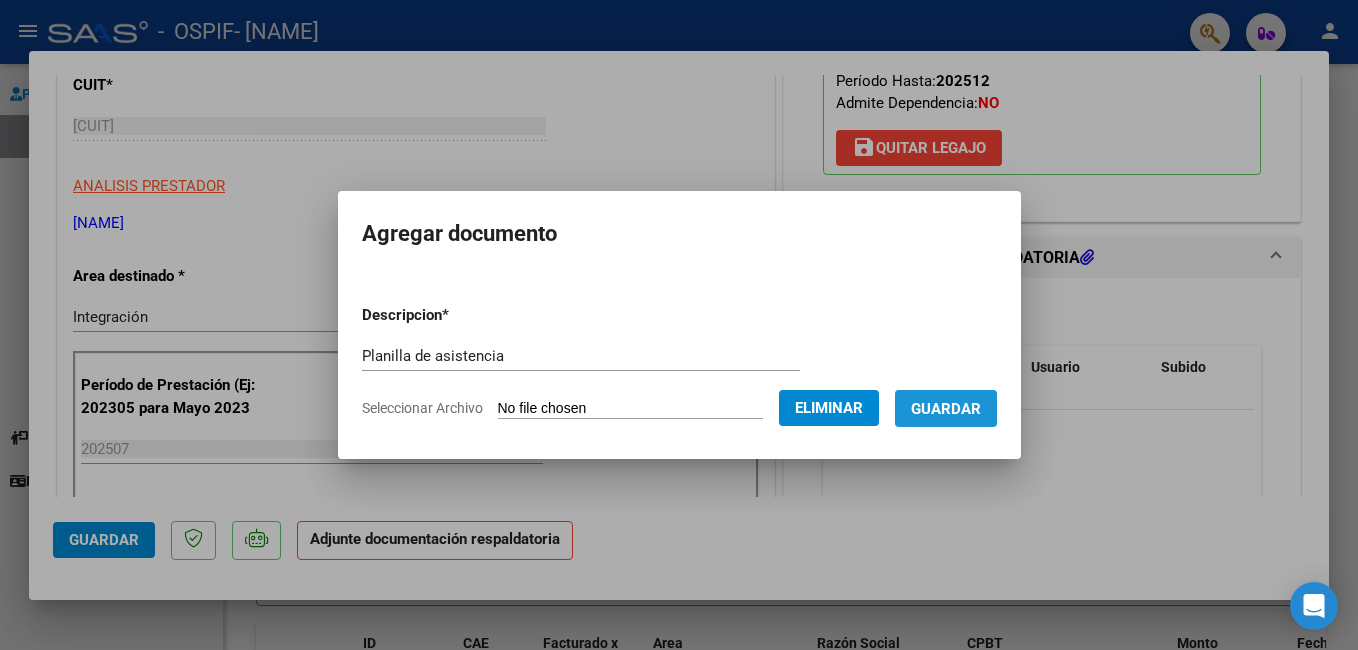 click on "Guardar" at bounding box center [946, 409] 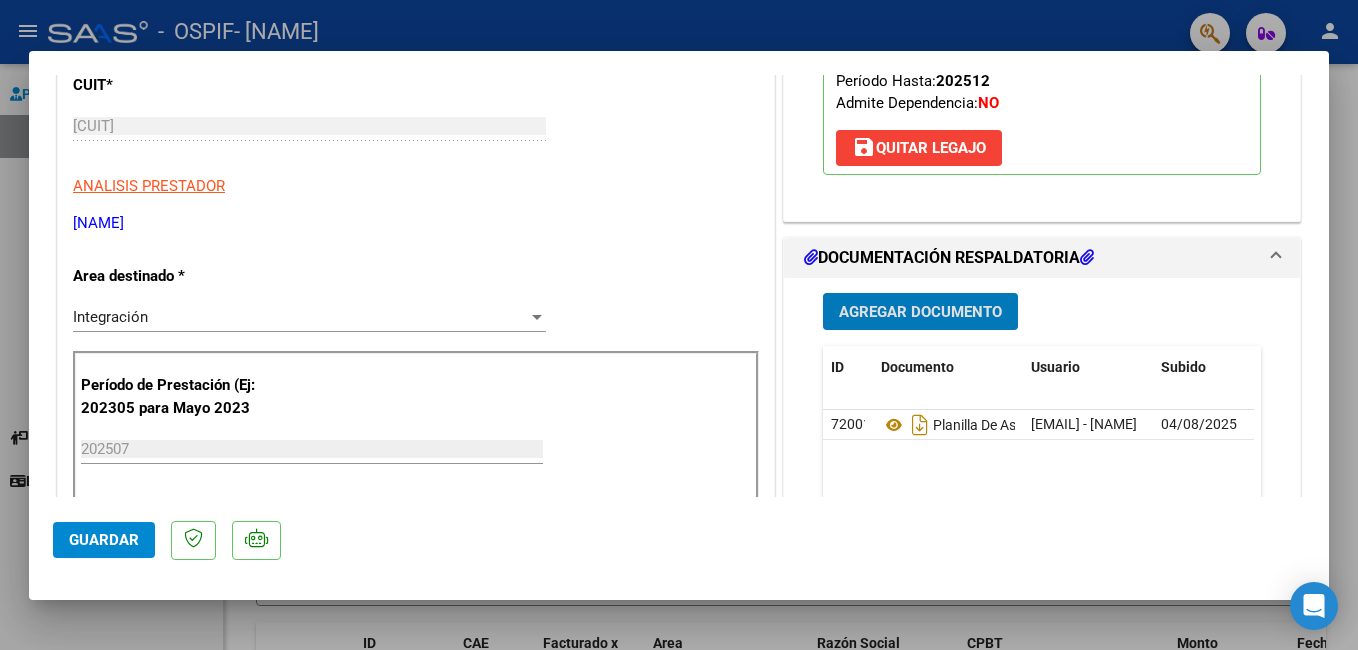 type 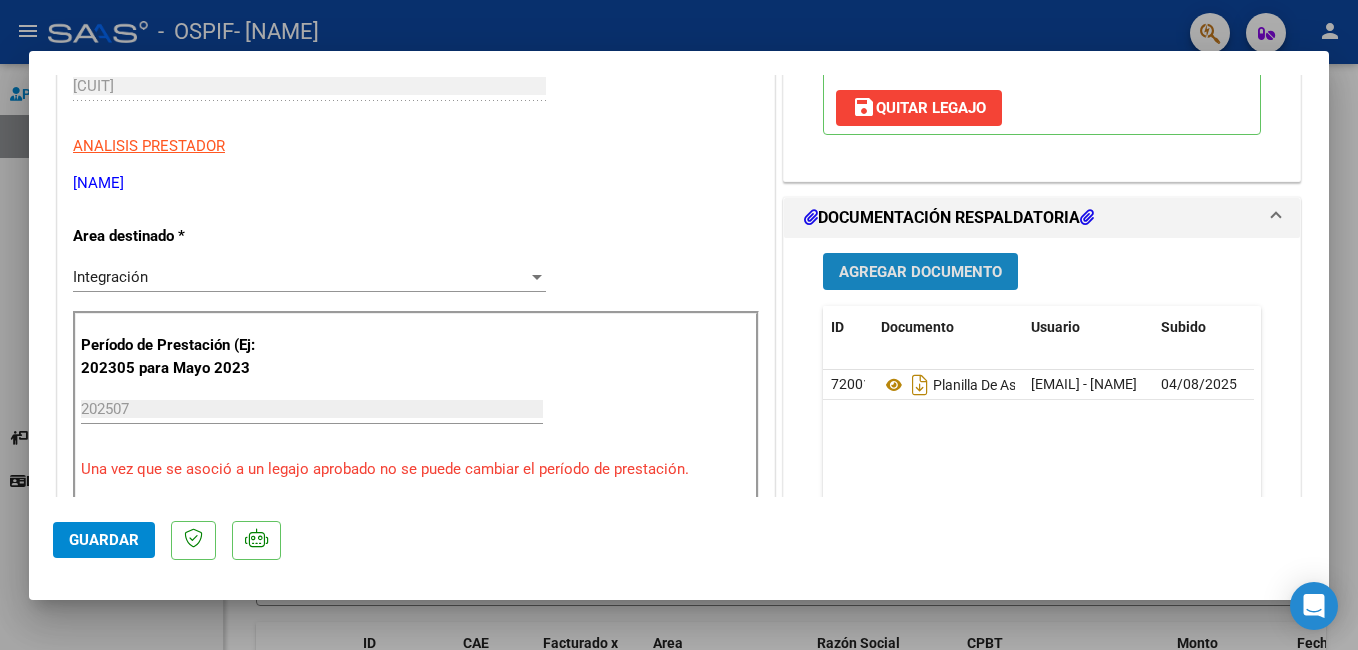 click on "Agregar Documento" at bounding box center [920, 272] 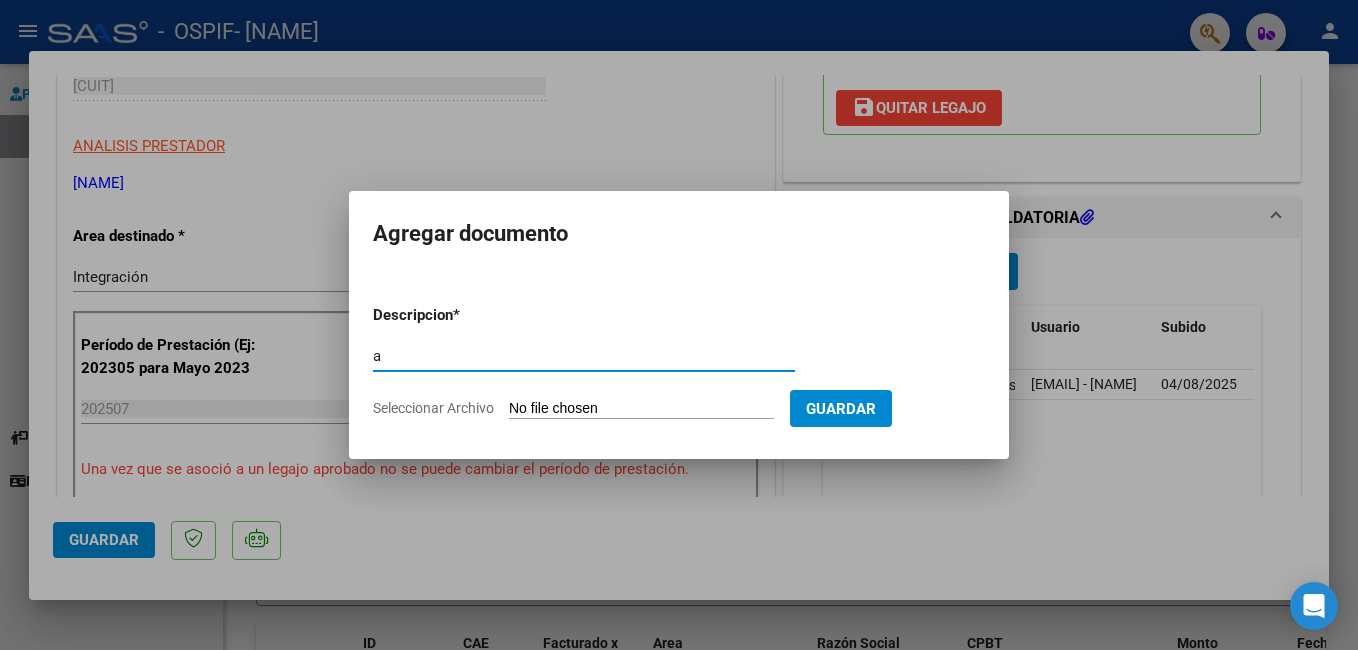 type on "autorizacion" 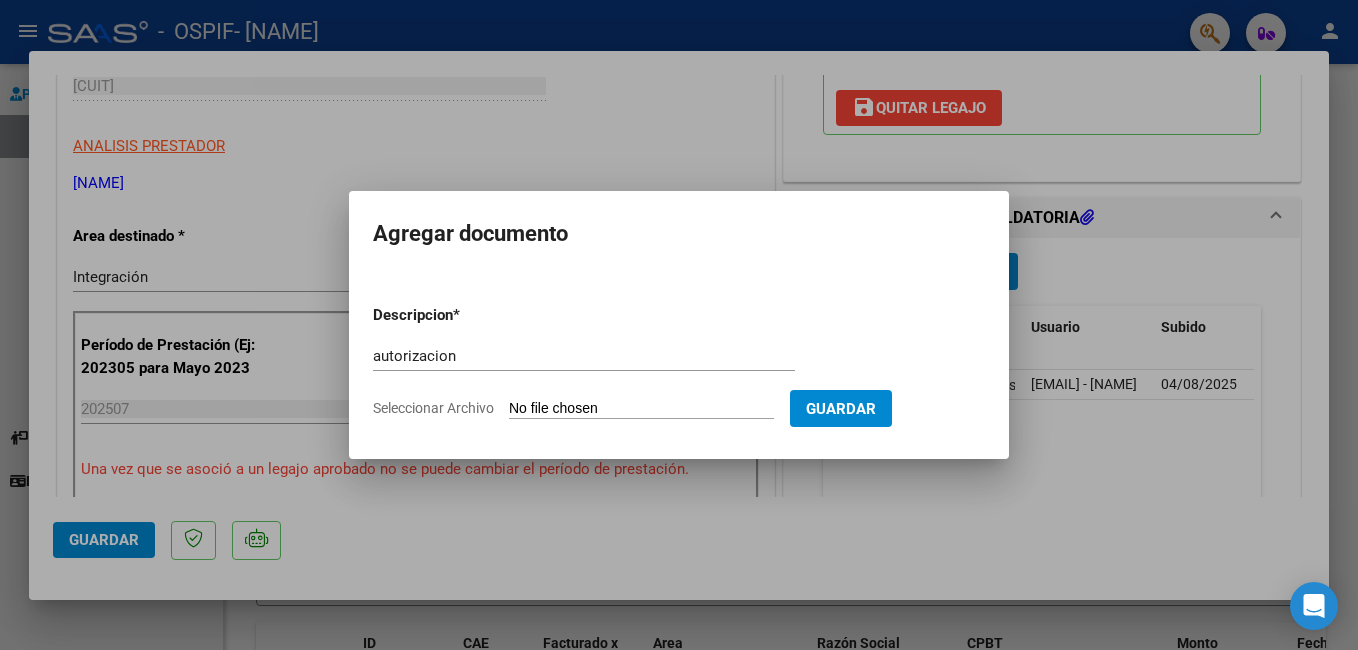 click on "Seleccionar Archivo" at bounding box center [641, 409] 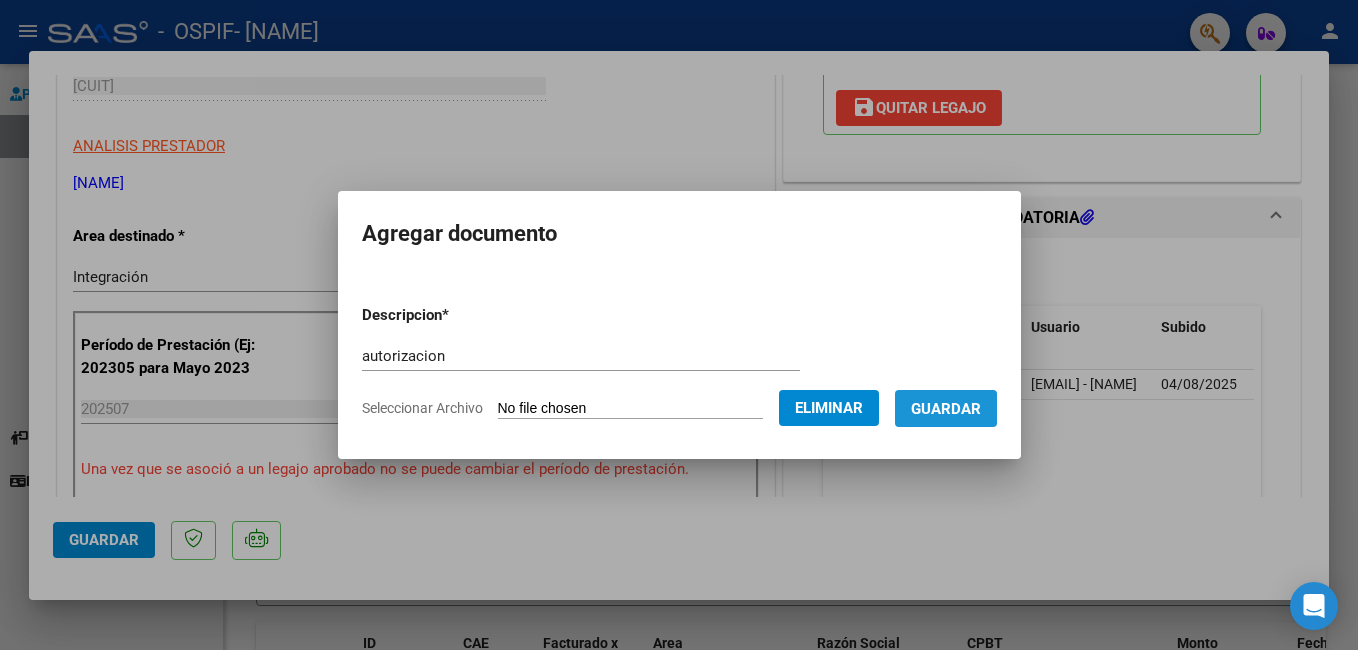 click on "Guardar" at bounding box center (946, 409) 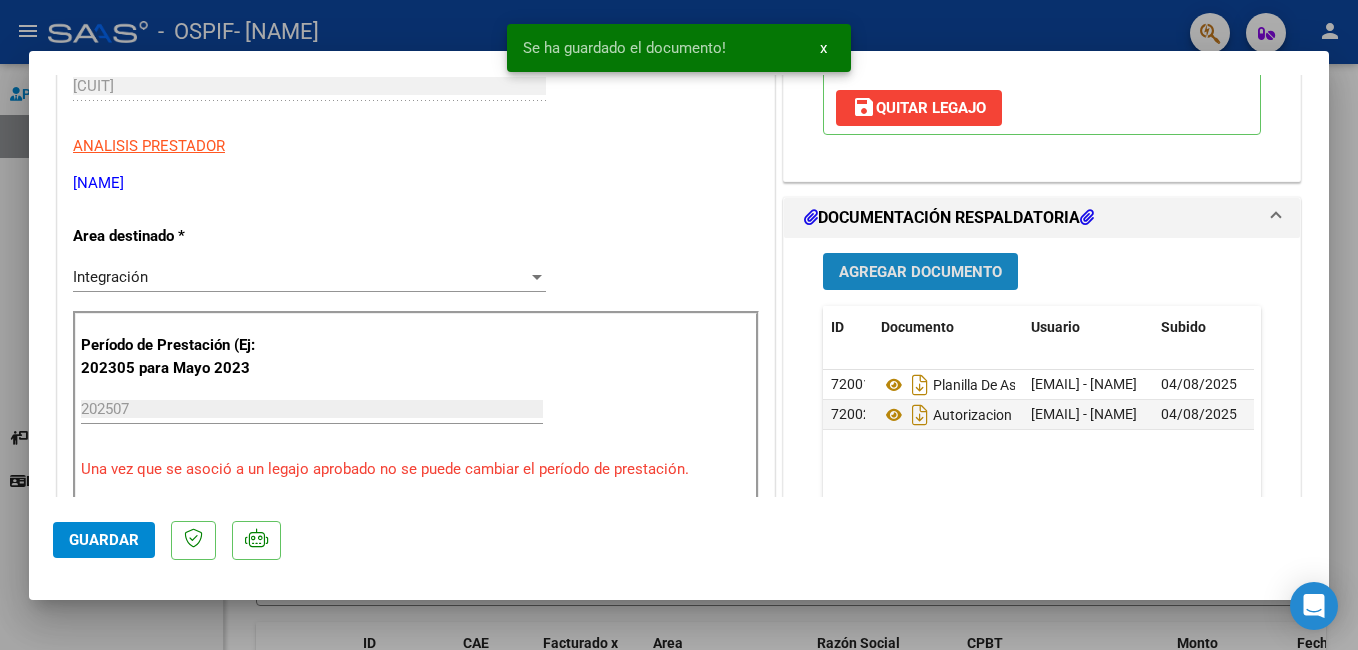 click on "Agregar Documento" at bounding box center (920, 272) 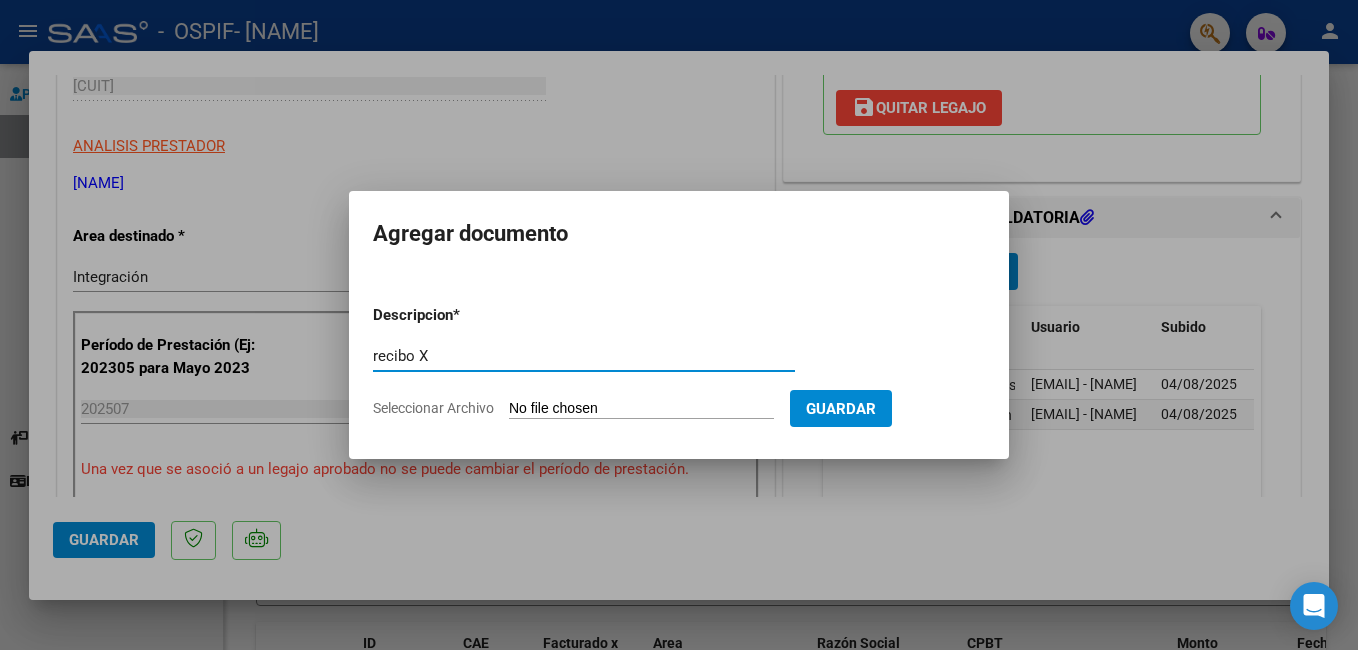 type on "recibo X" 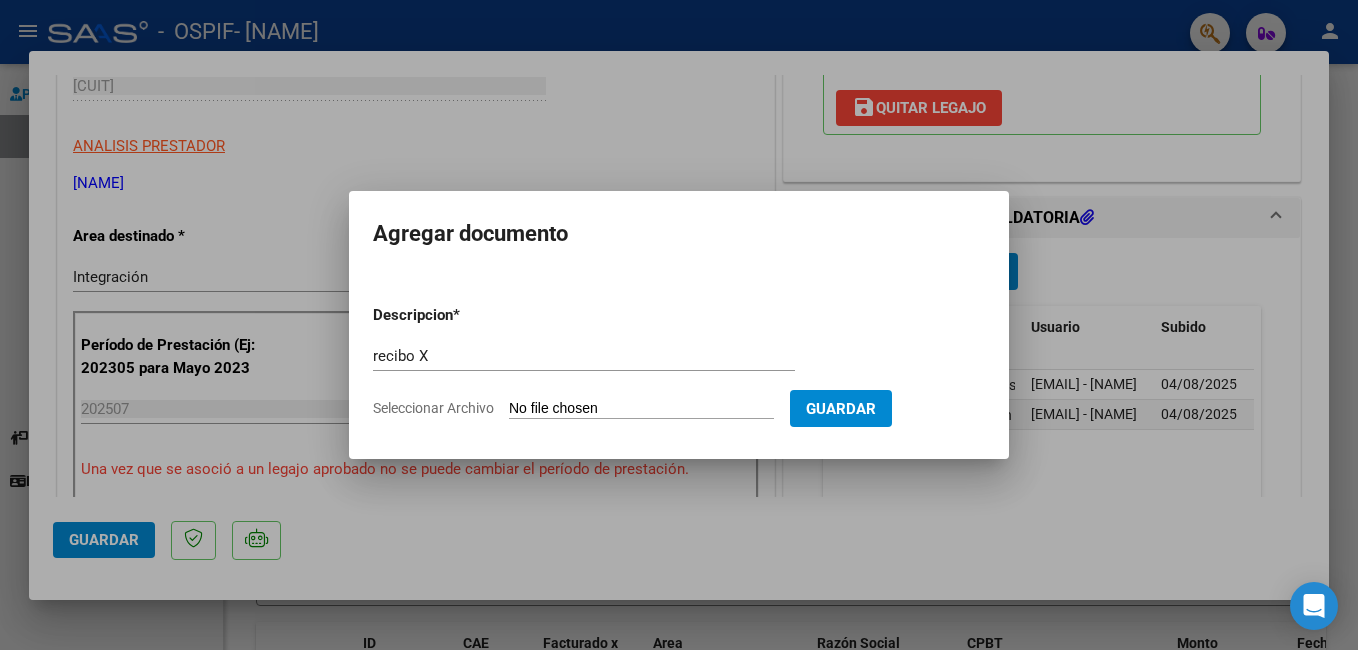 click on "Seleccionar Archivo" at bounding box center [641, 409] 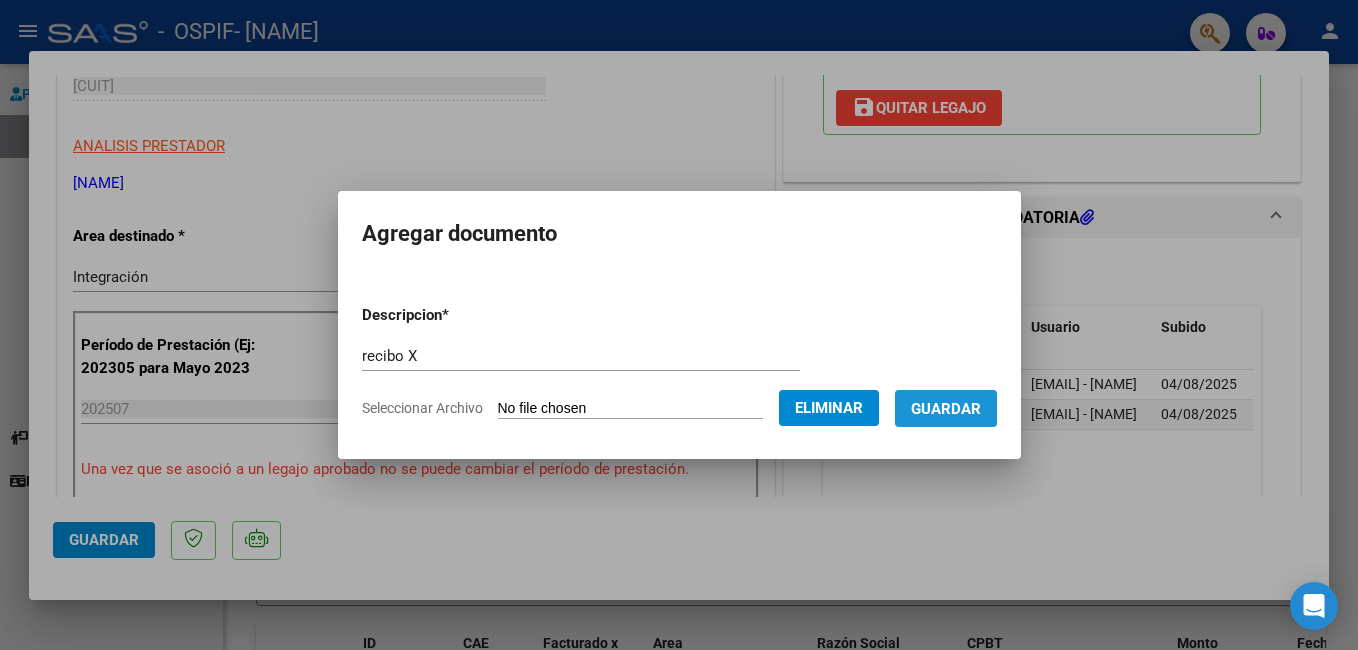 click on "Guardar" at bounding box center [946, 409] 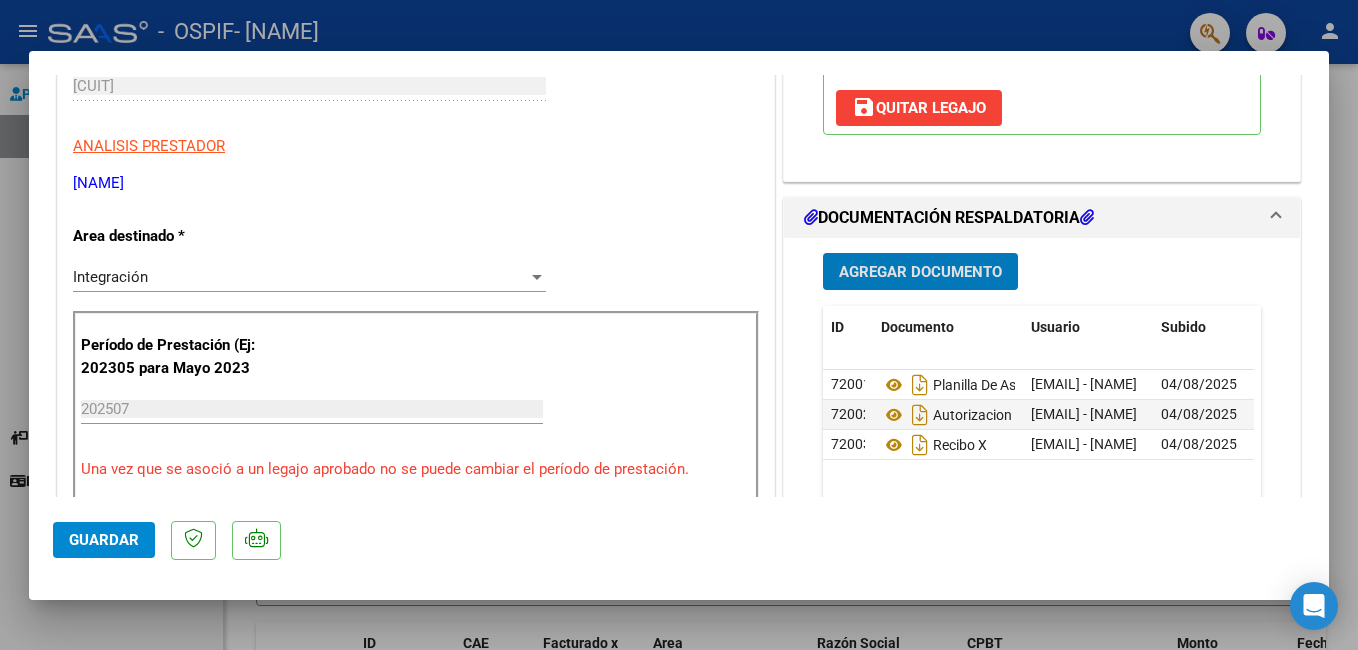 click on "Guardar" 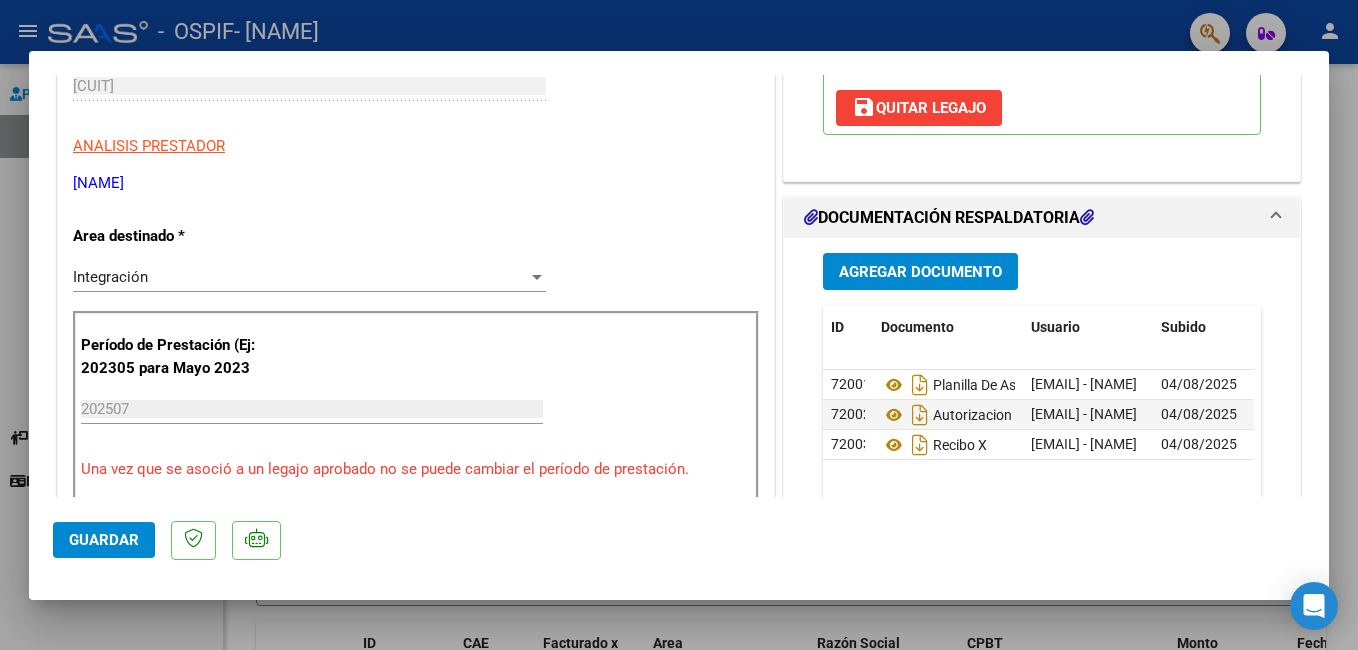 click at bounding box center (679, 325) 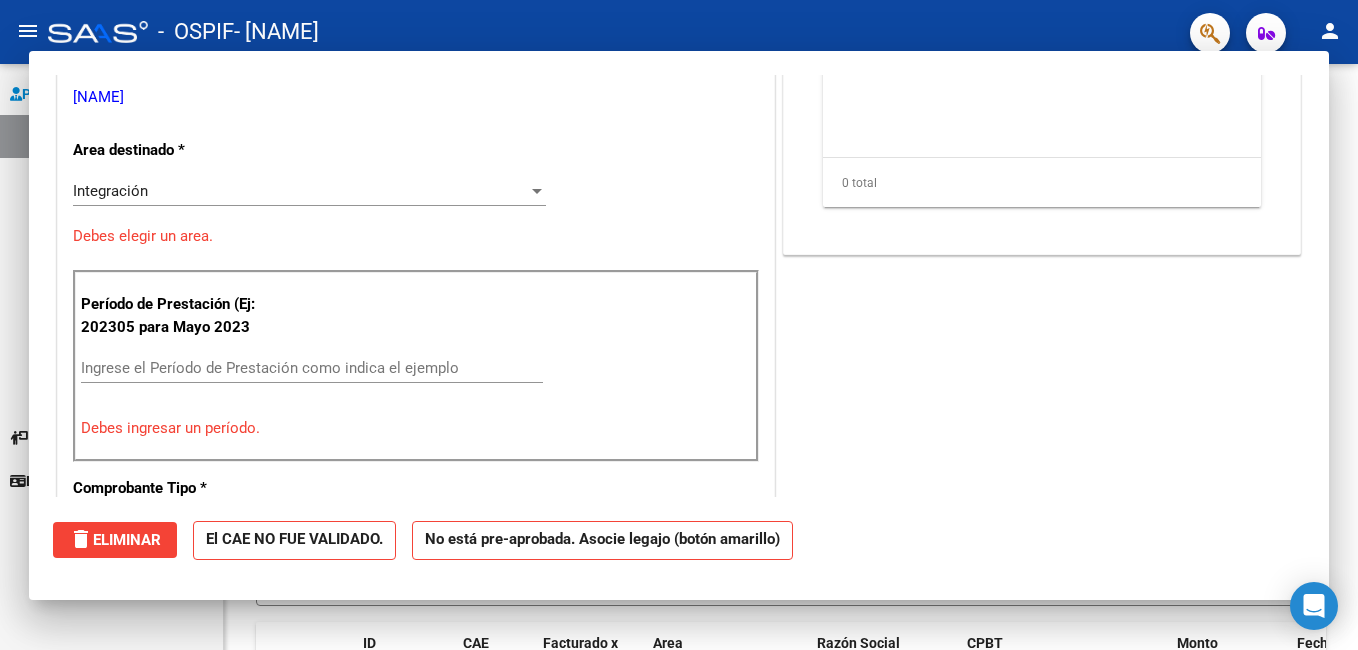 scroll, scrollTop: 0, scrollLeft: 0, axis: both 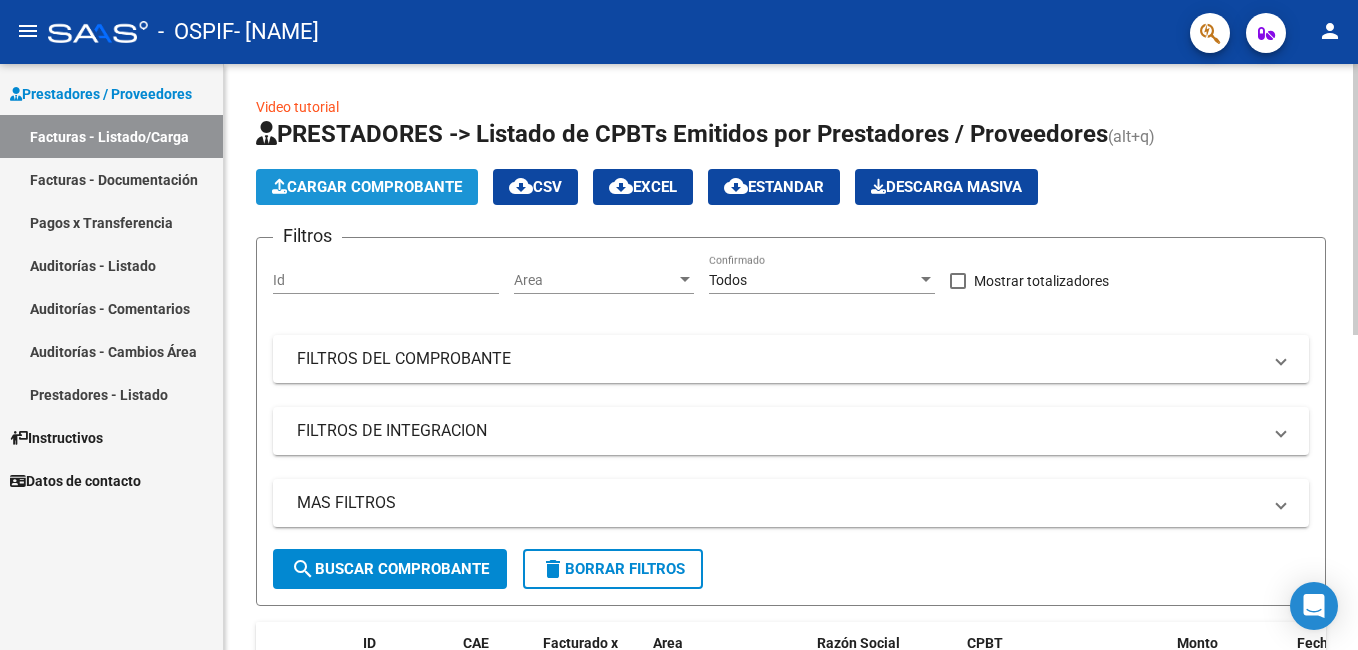 click on "Cargar Comprobante" 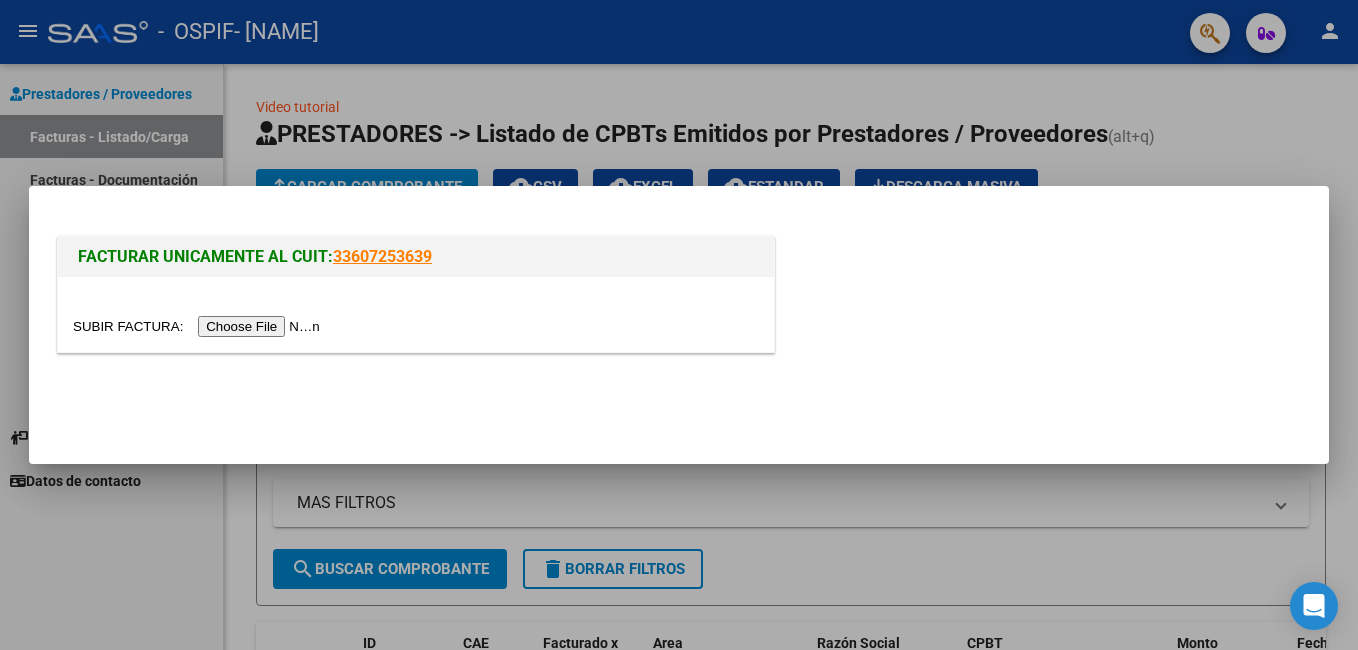 click at bounding box center [199, 326] 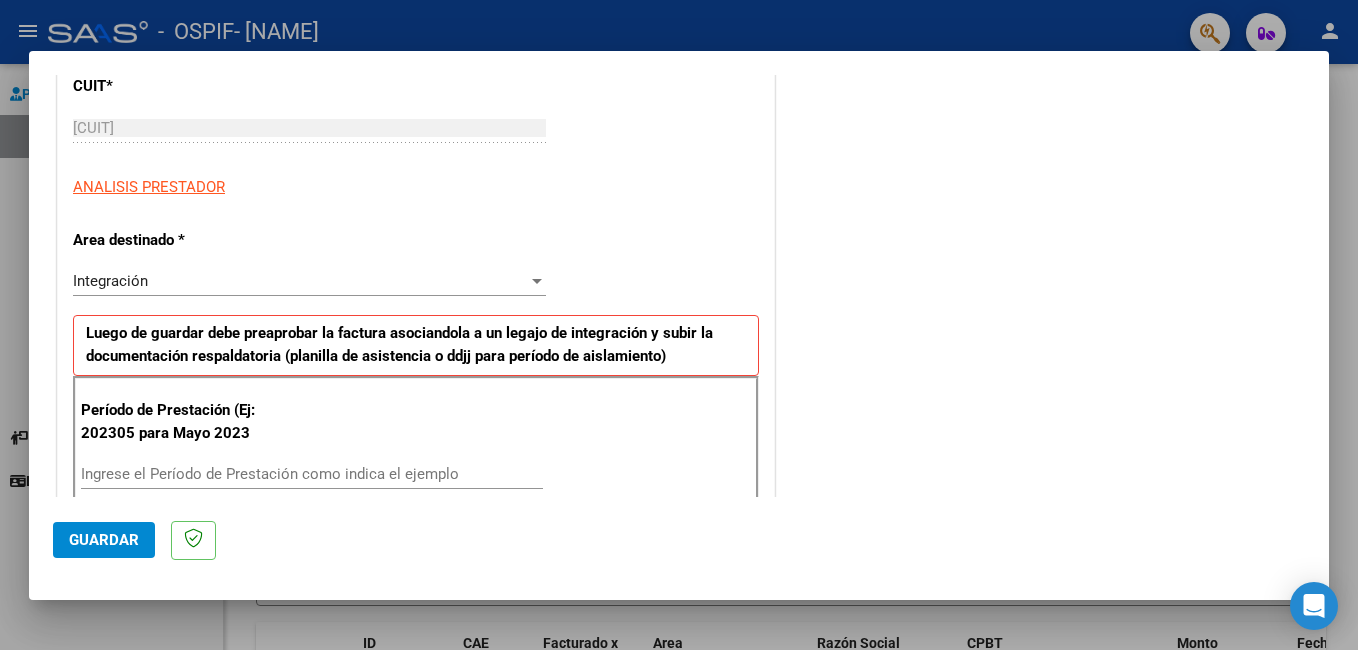scroll, scrollTop: 320, scrollLeft: 0, axis: vertical 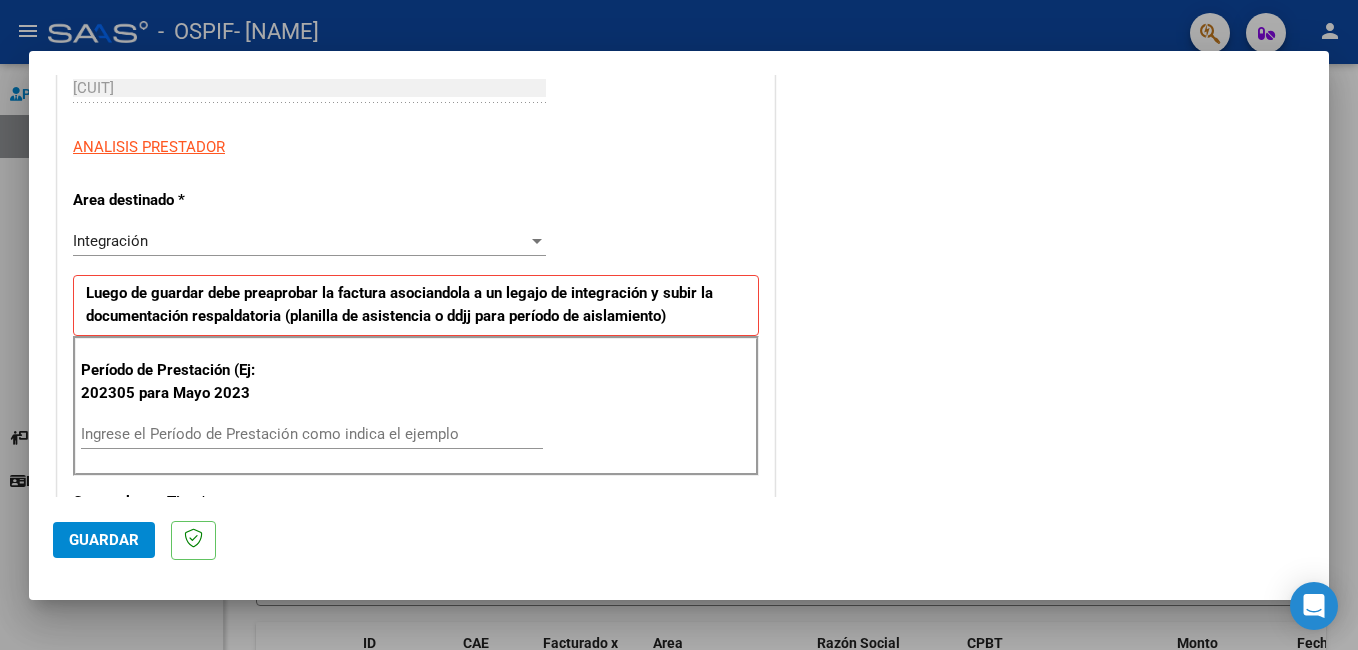 click on "Ingrese el Período de Prestación como indica el ejemplo" at bounding box center (312, 434) 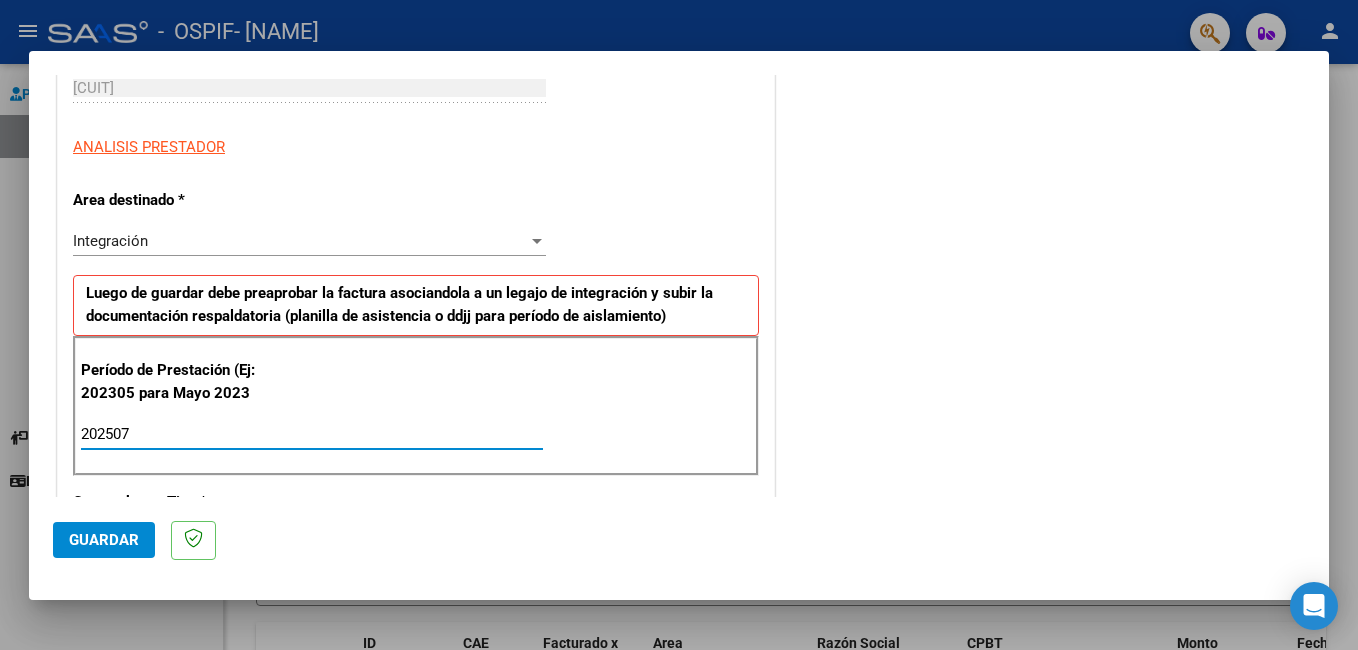 type on "202507" 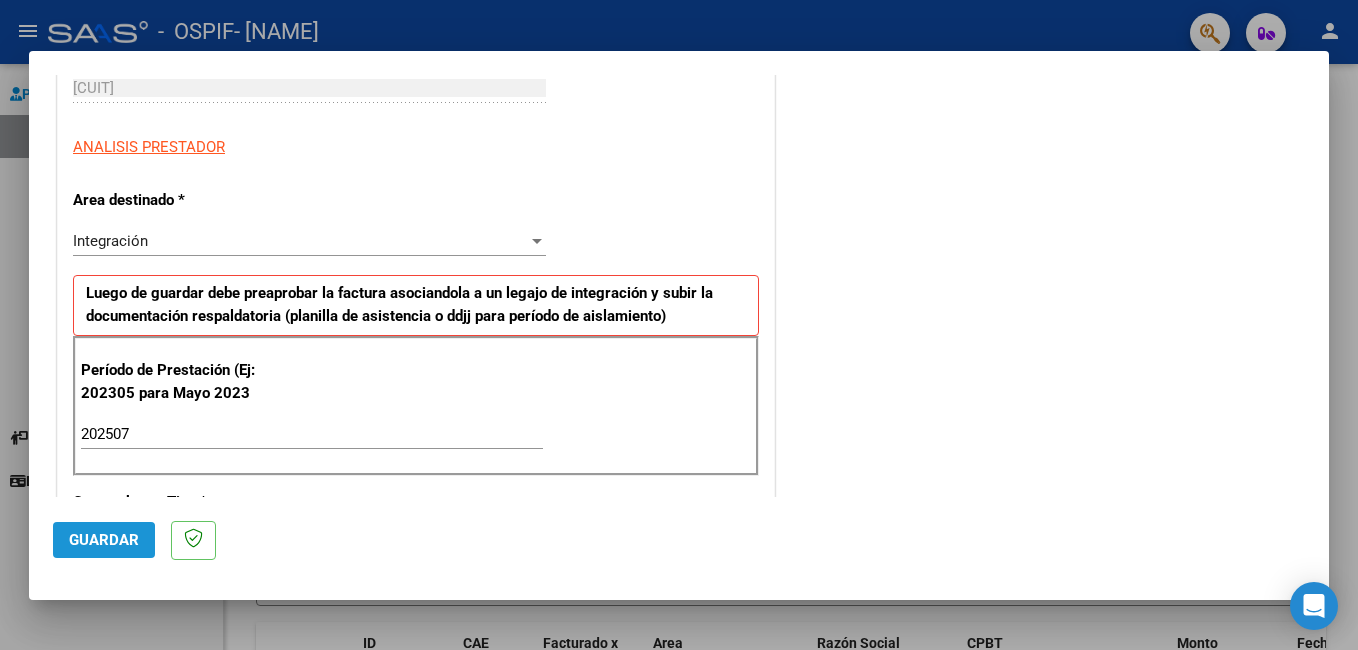 click on "Guardar" 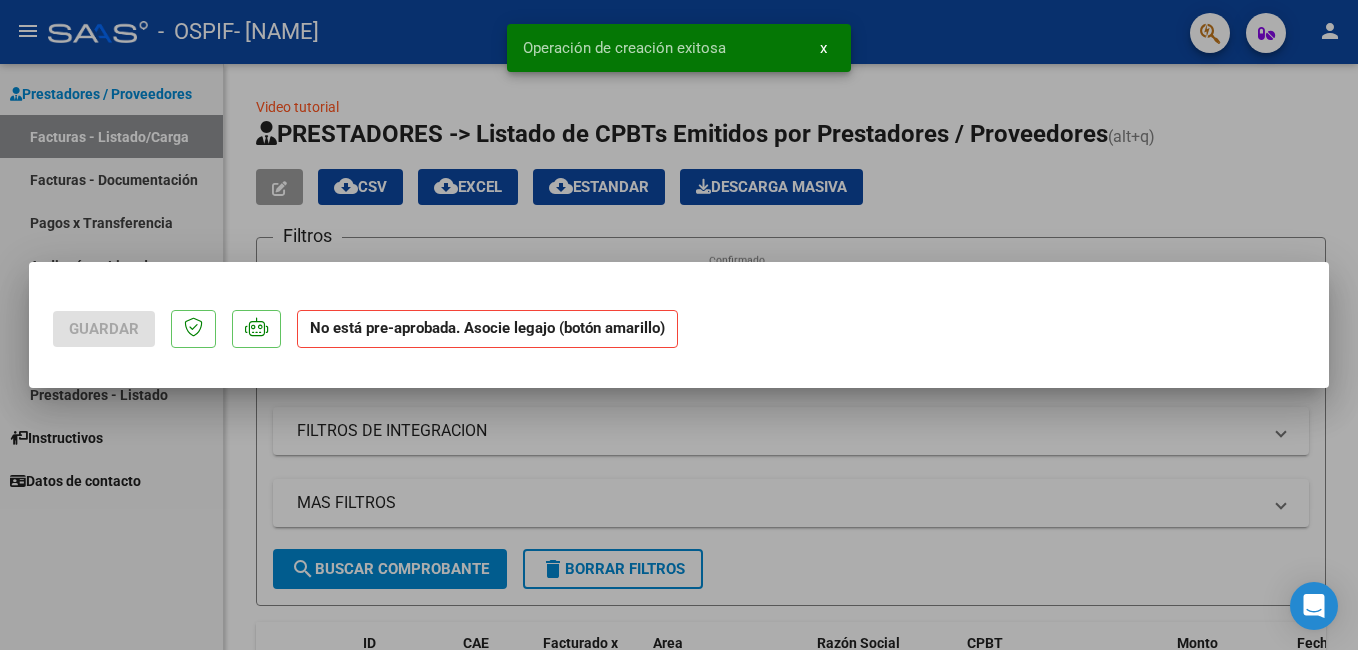 scroll, scrollTop: 0, scrollLeft: 0, axis: both 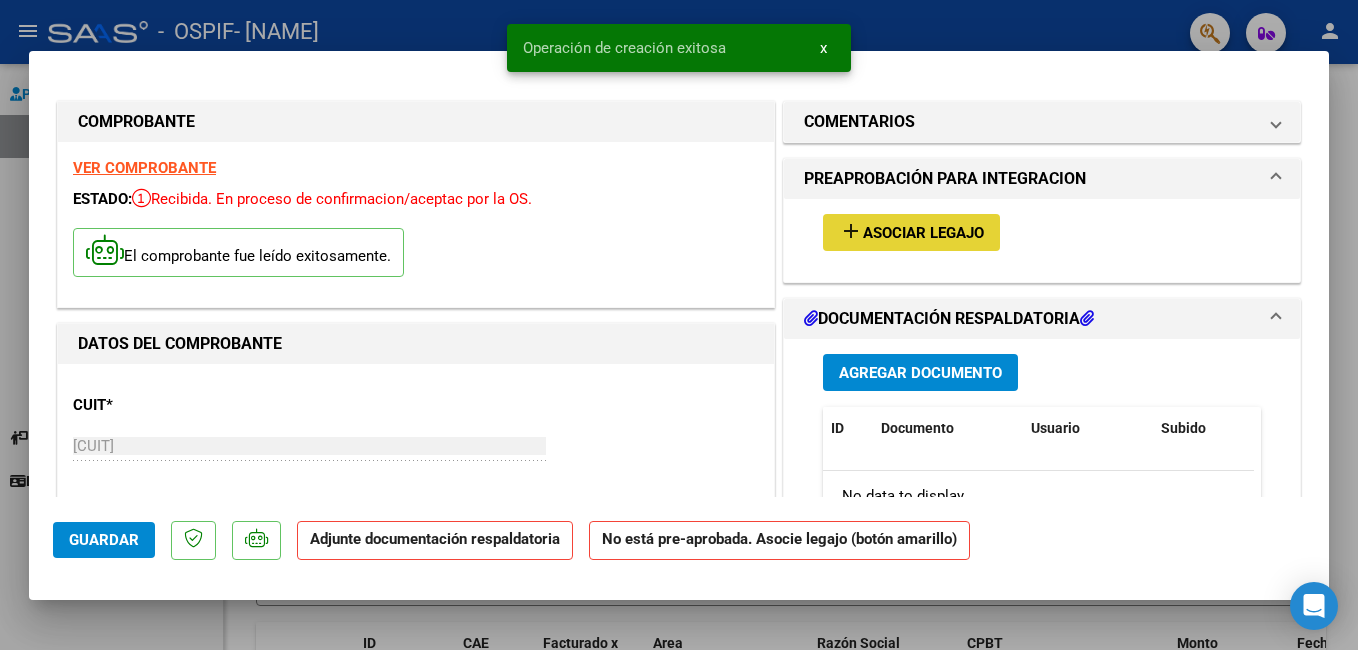 click on "Asociar Legajo" at bounding box center [923, 233] 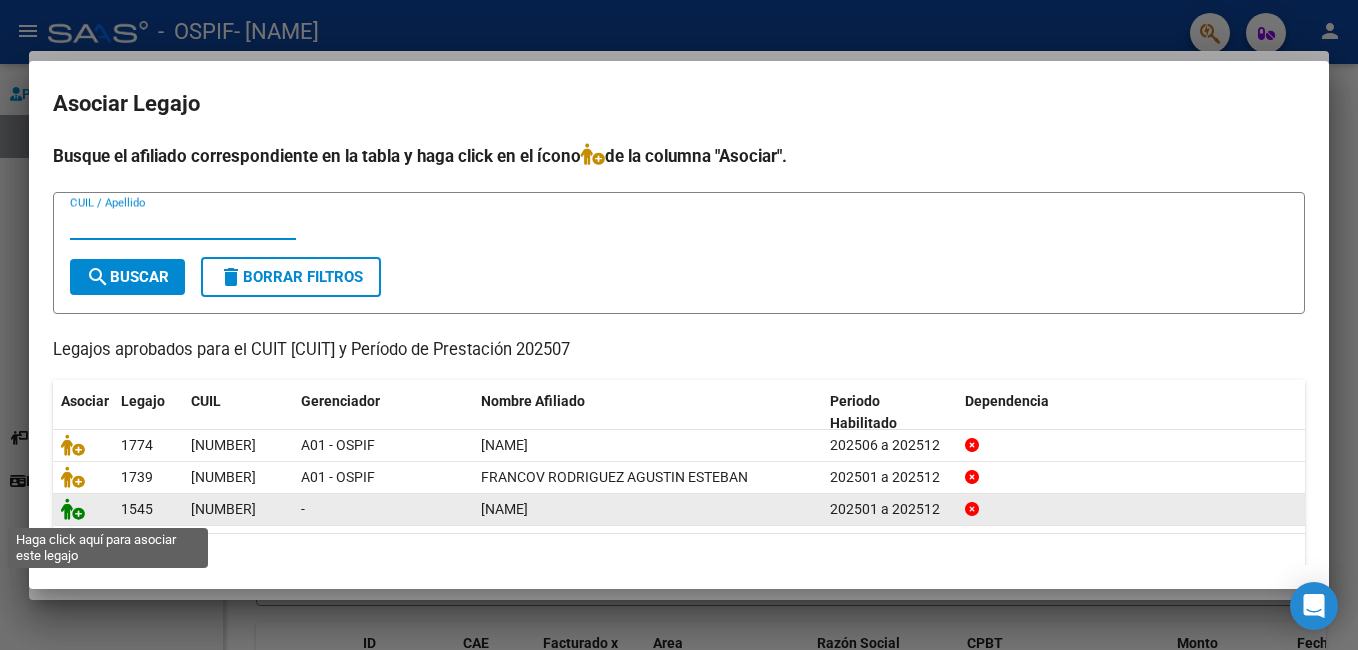 click 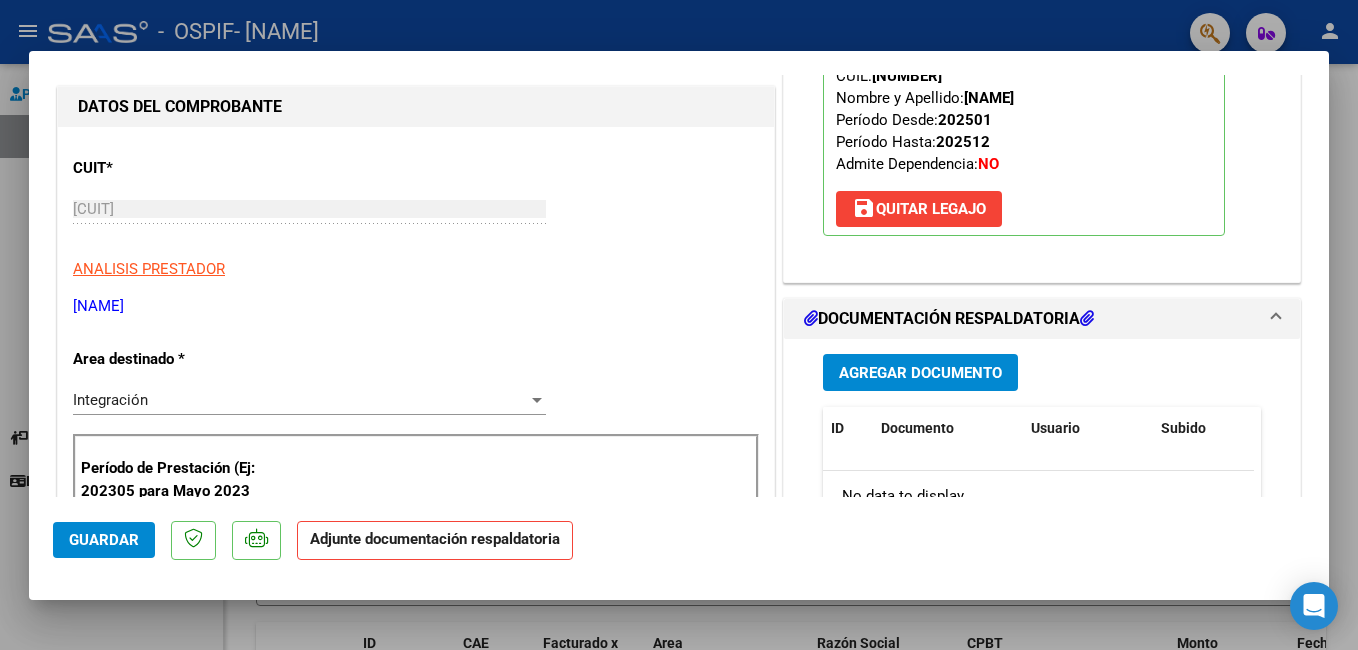 scroll, scrollTop: 280, scrollLeft: 0, axis: vertical 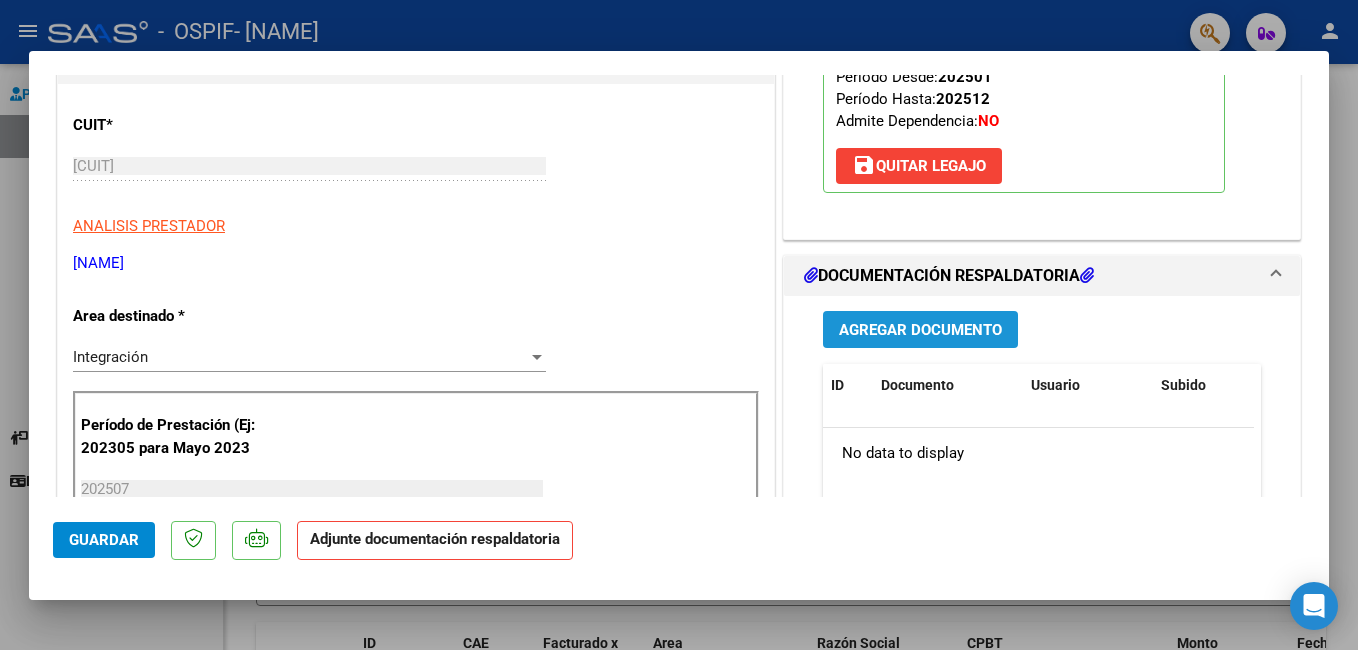 click on "Agregar Documento" at bounding box center (920, 329) 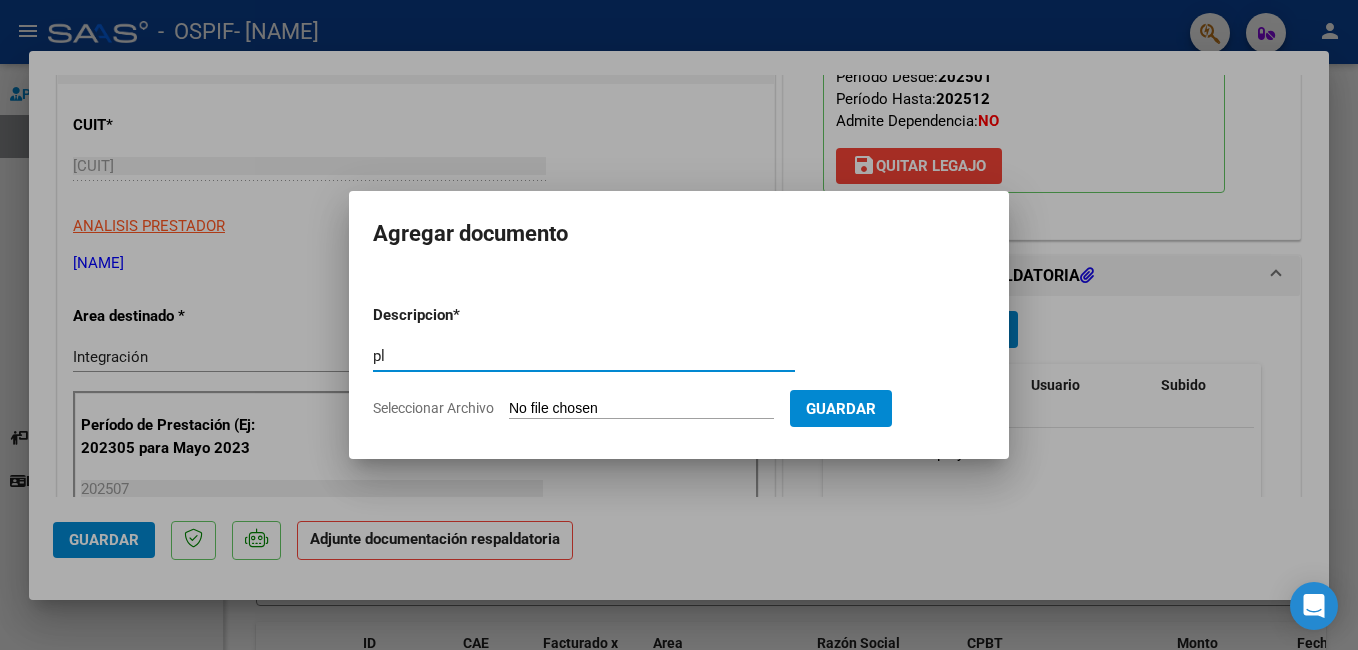 type on "Planilla de asistencia" 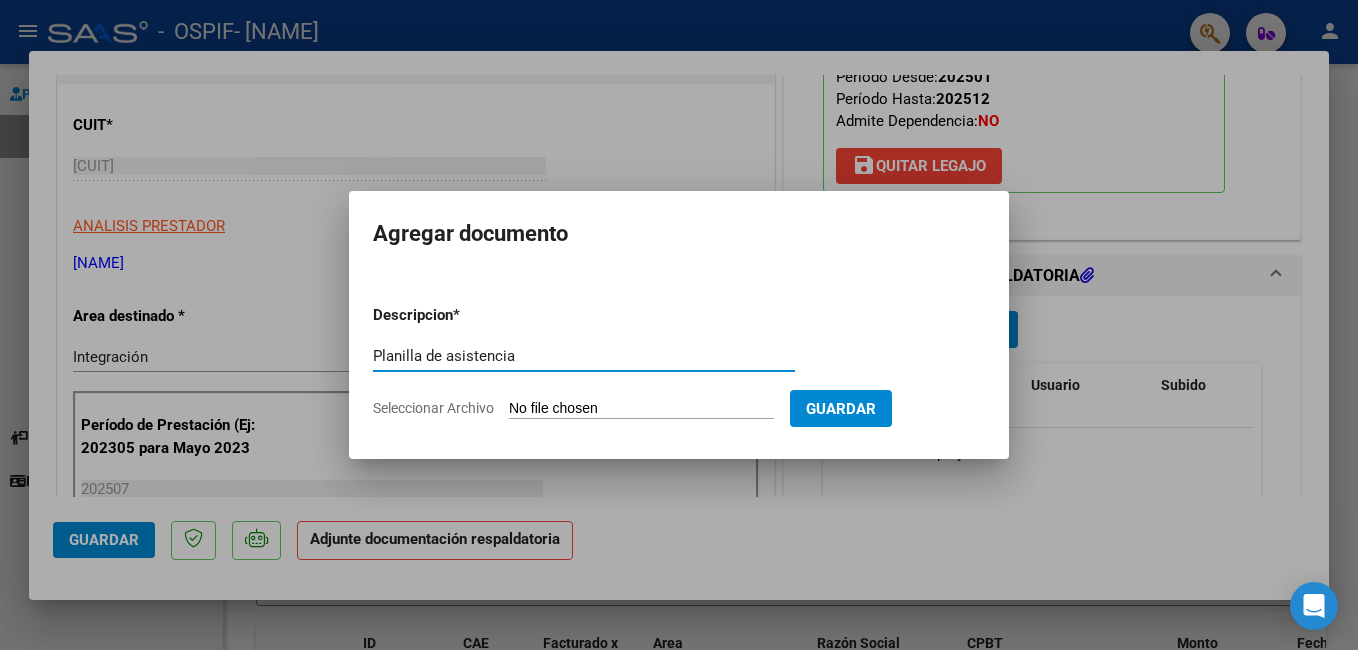 click on "Seleccionar Archivo" at bounding box center [641, 409] 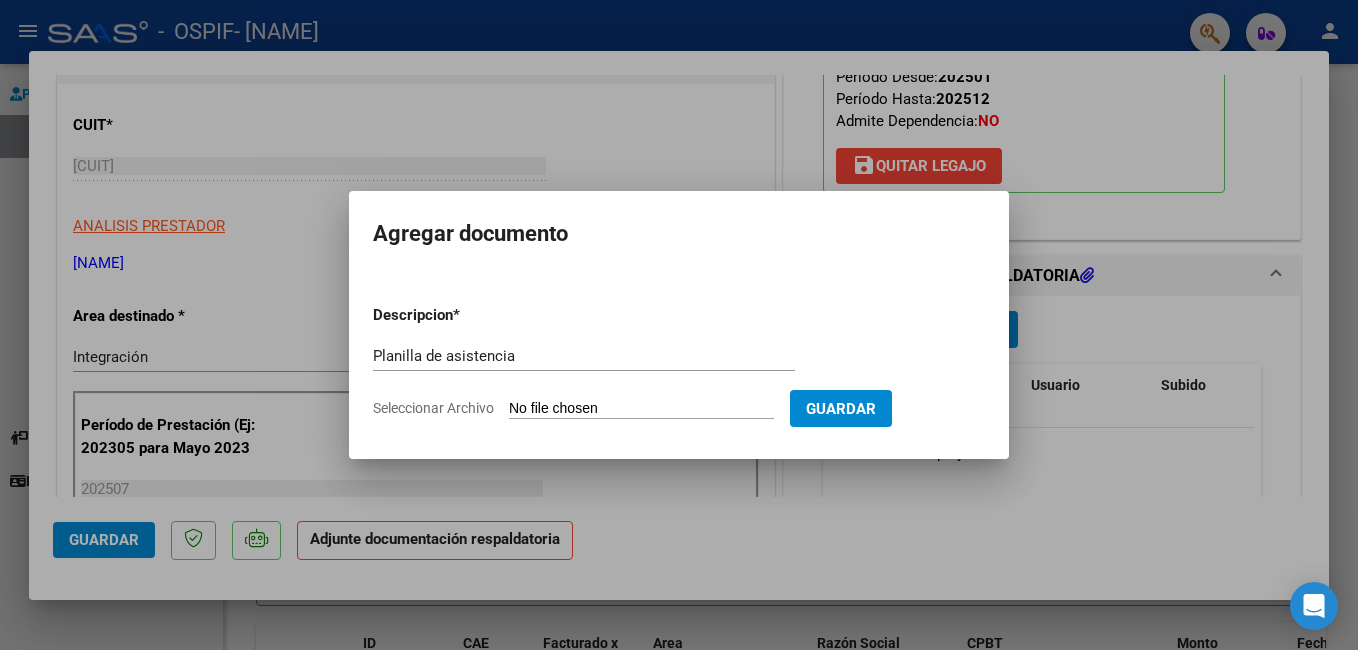 type on "C:\fakepath\[FILENAME] [MONTH] [YEAR].pdf" 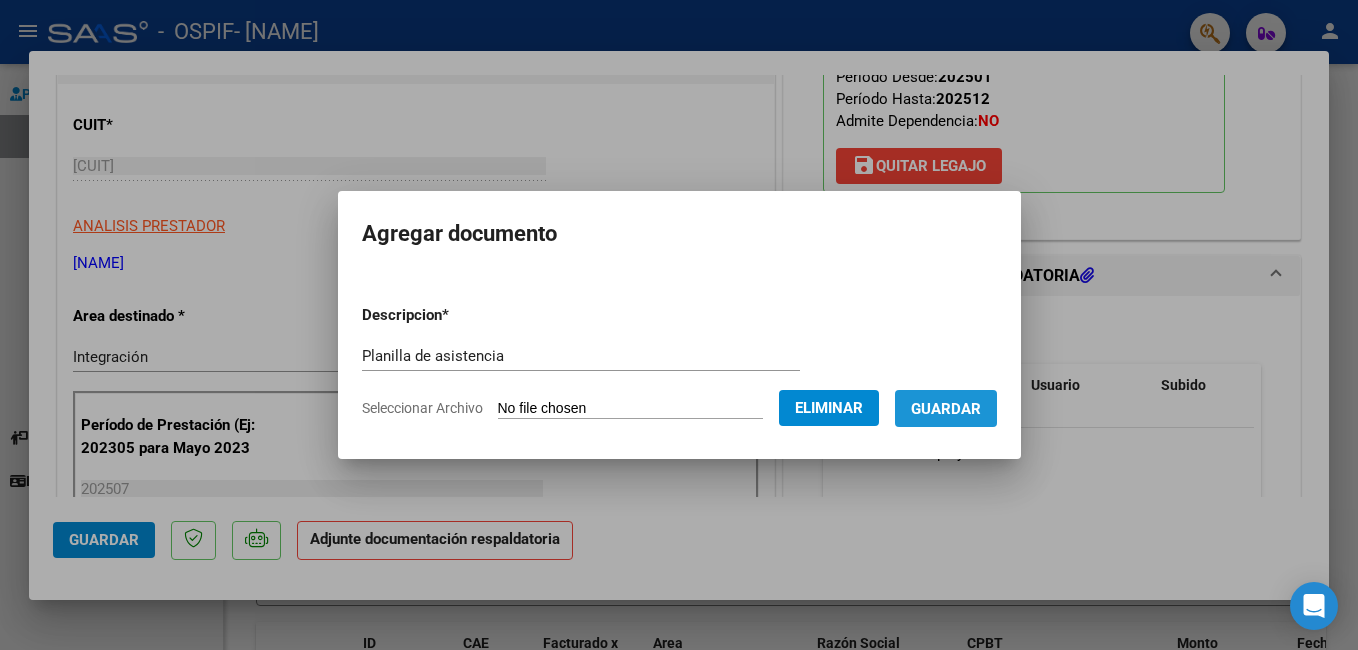 click on "Guardar" at bounding box center [946, 409] 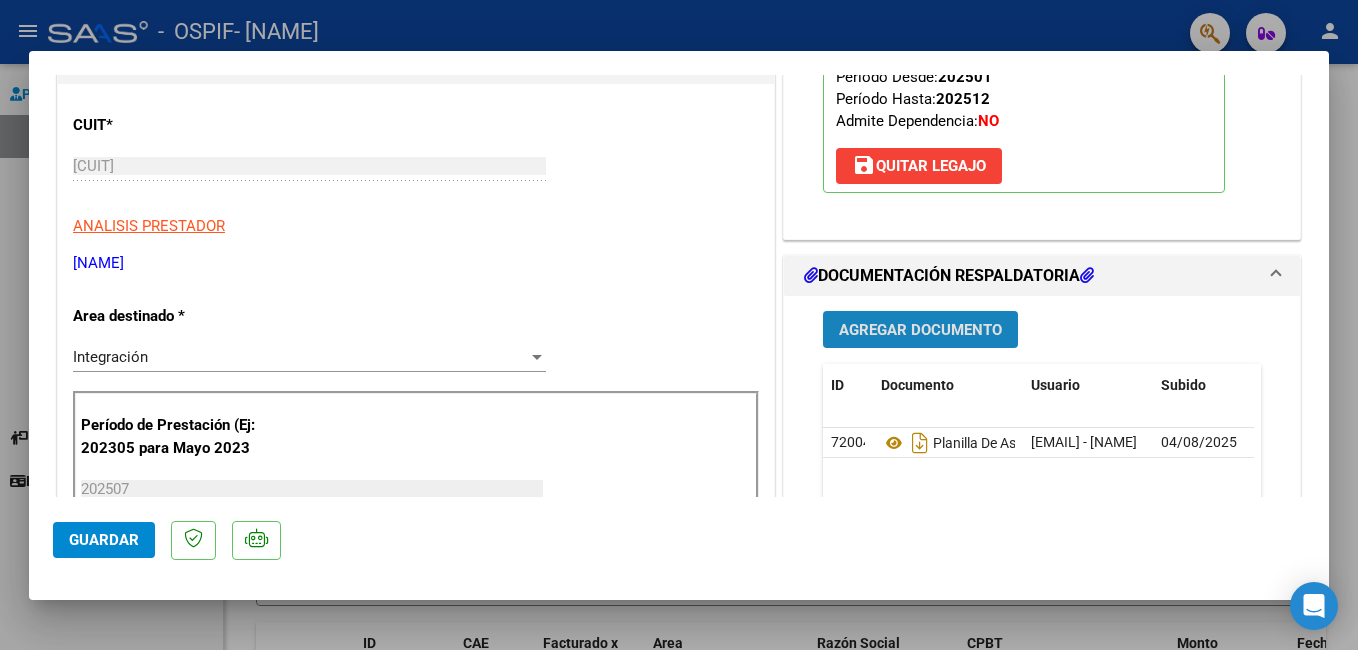 click on "Agregar Documento" at bounding box center [920, 330] 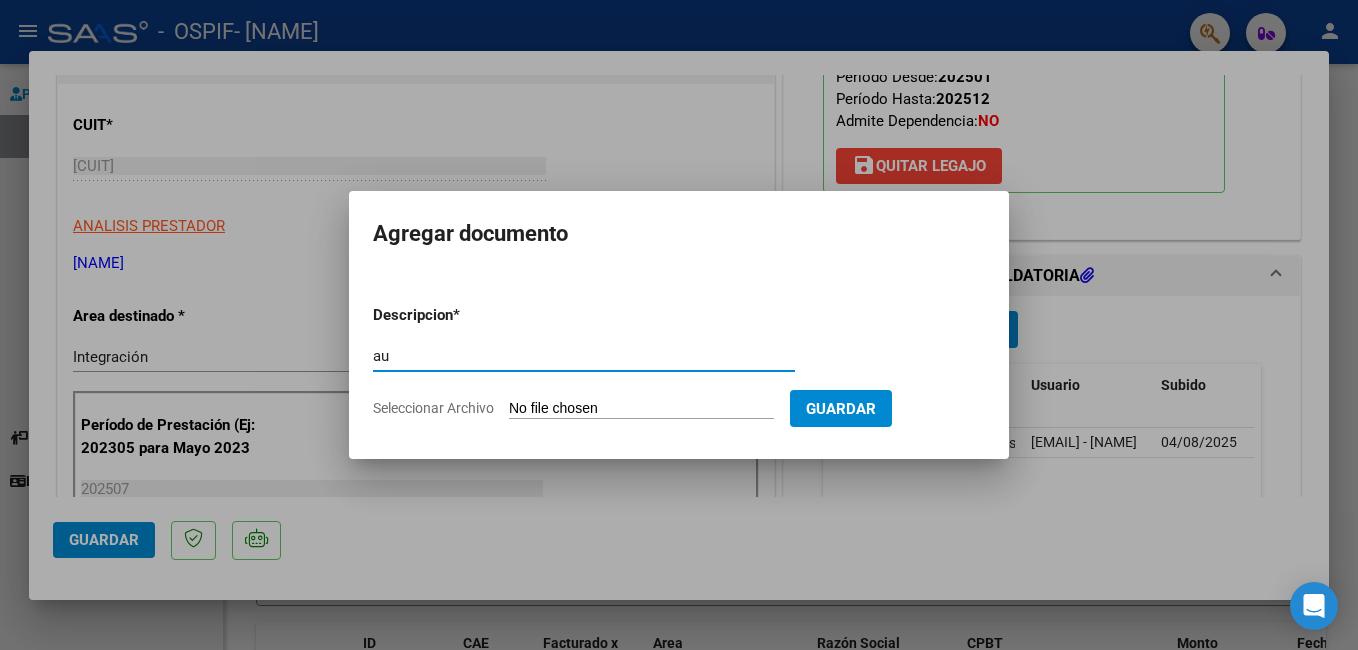 type on "Autorizacion" 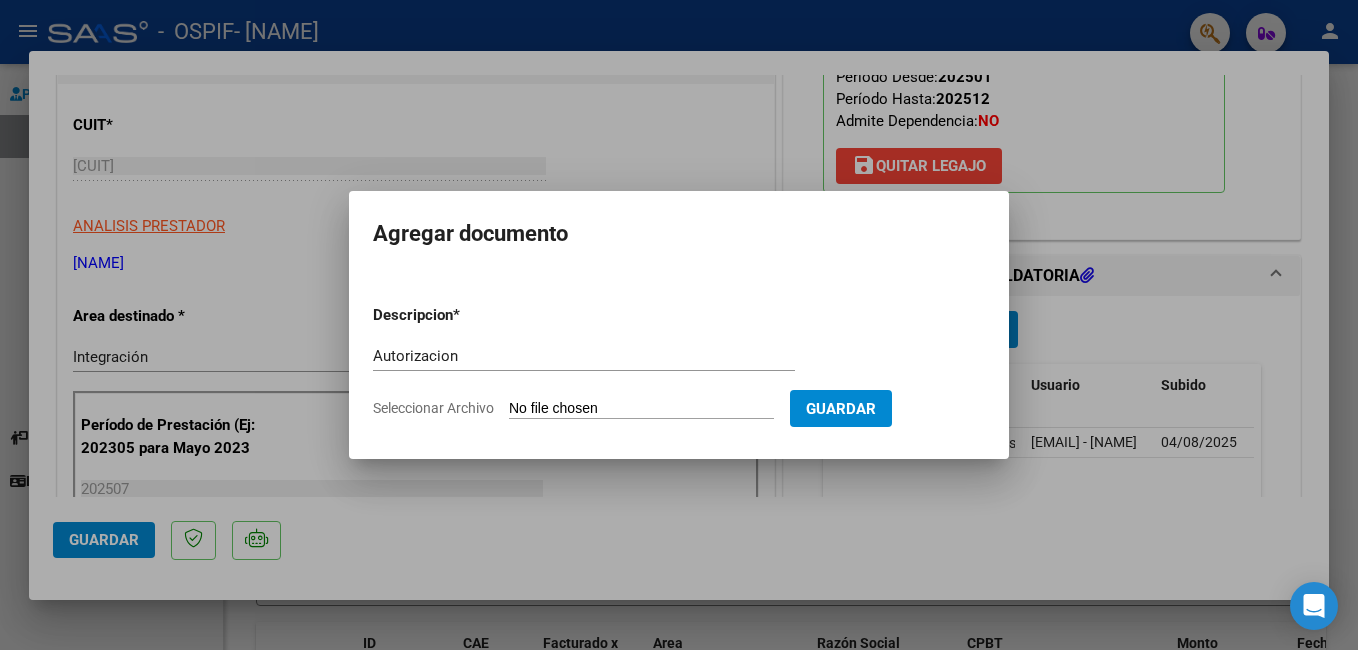 click on "Seleccionar Archivo" at bounding box center [641, 409] 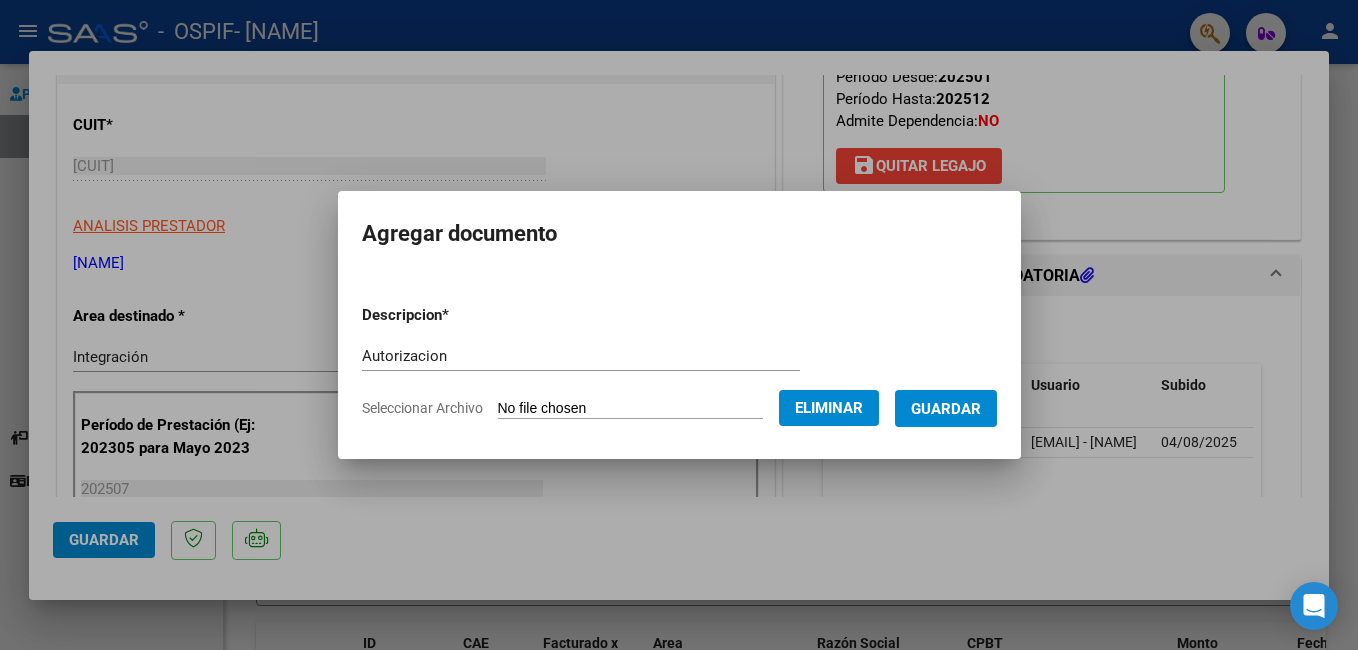 click on "Guardar" at bounding box center [946, 409] 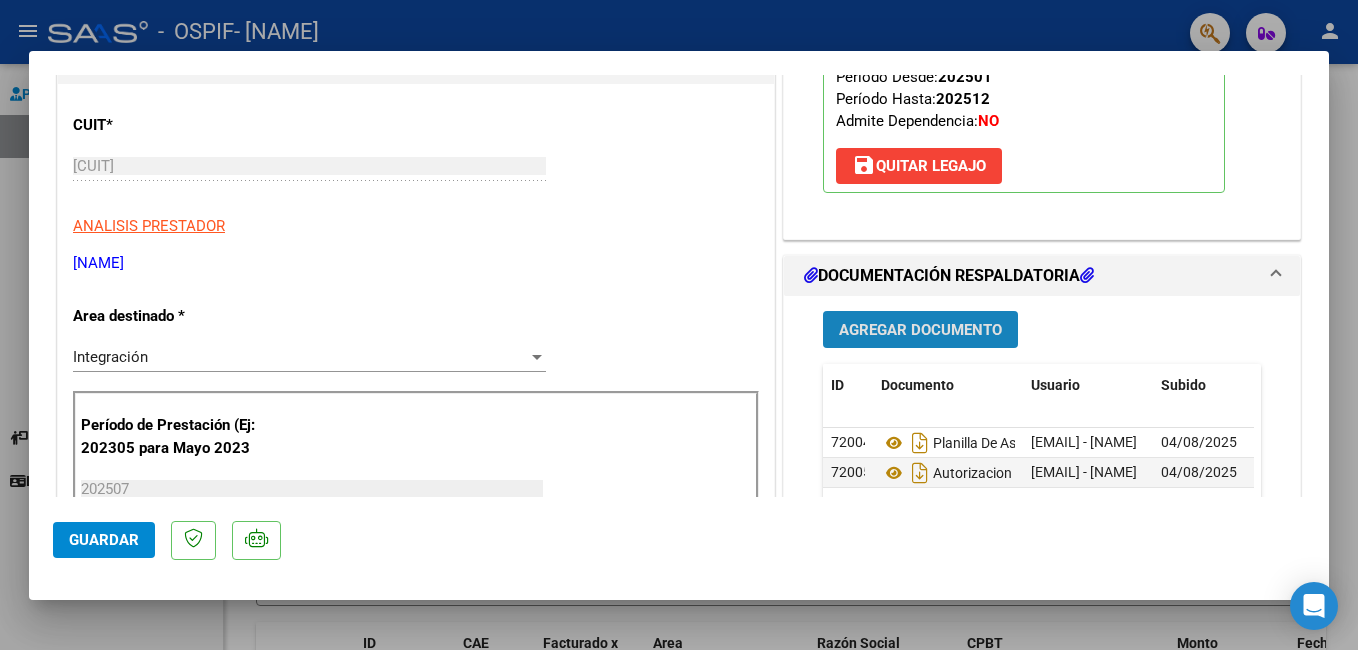 click on "Agregar Documento" at bounding box center (920, 330) 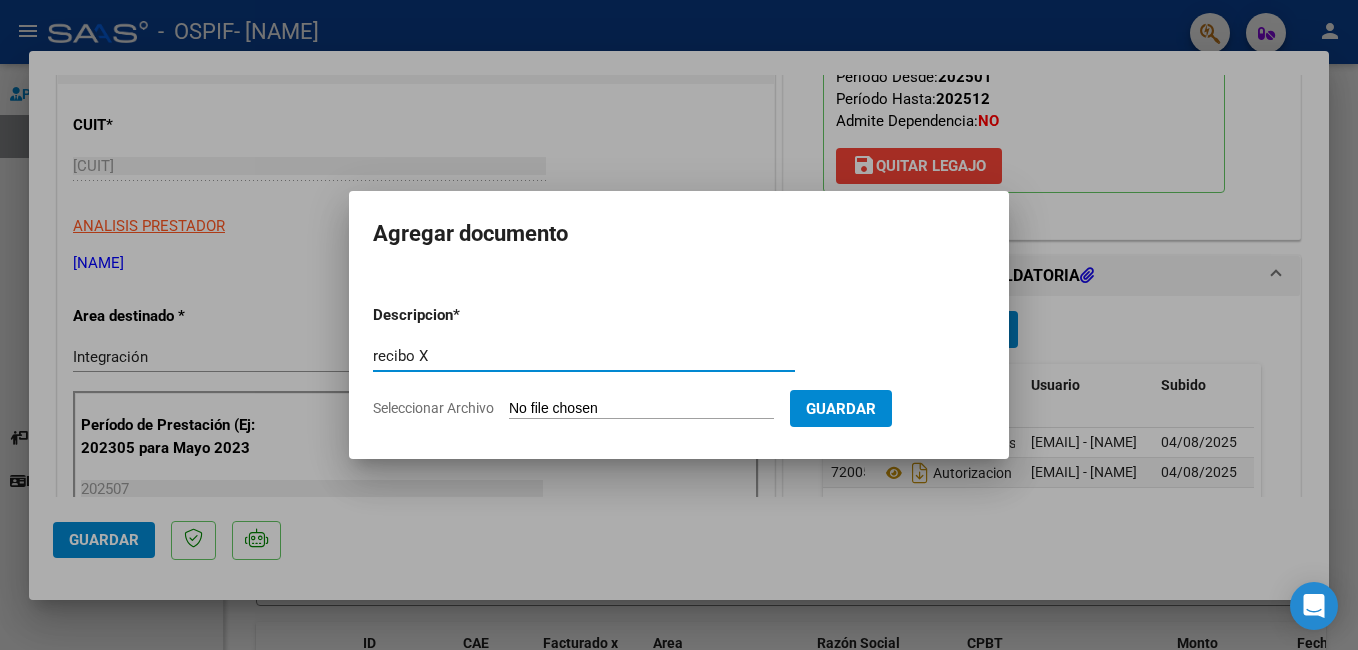 type on "recibo X" 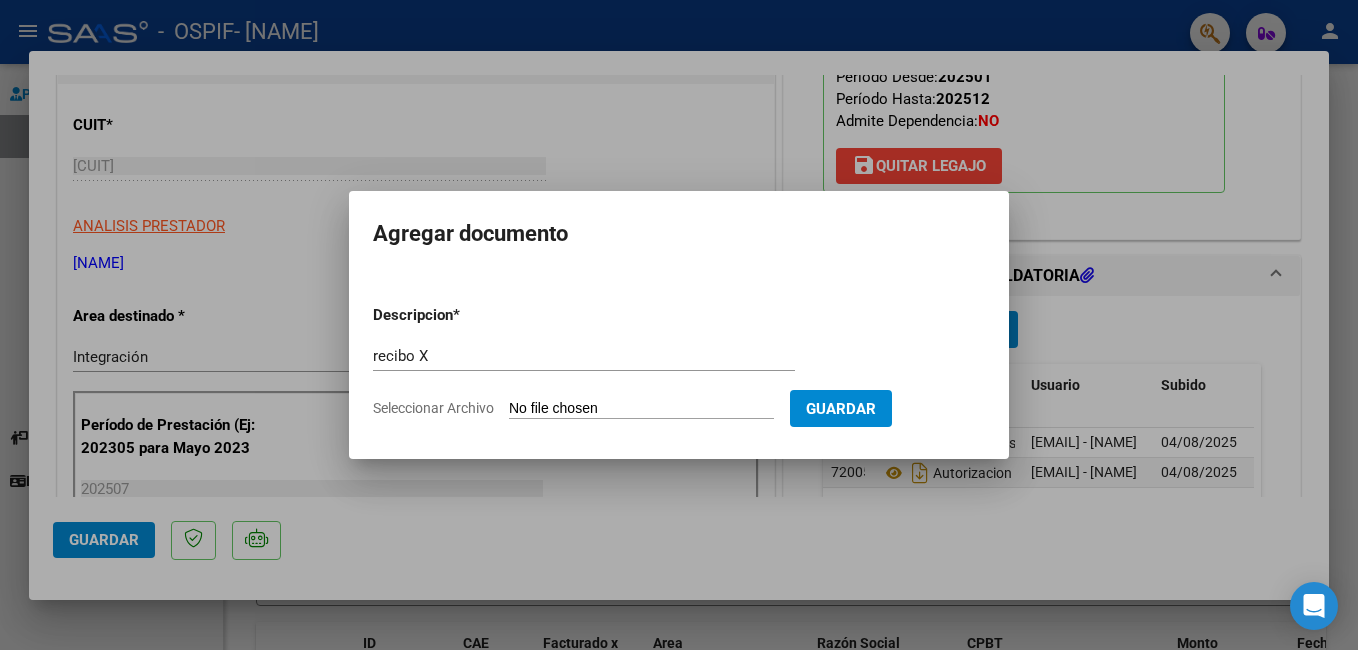 click on "Seleccionar Archivo" at bounding box center (641, 409) 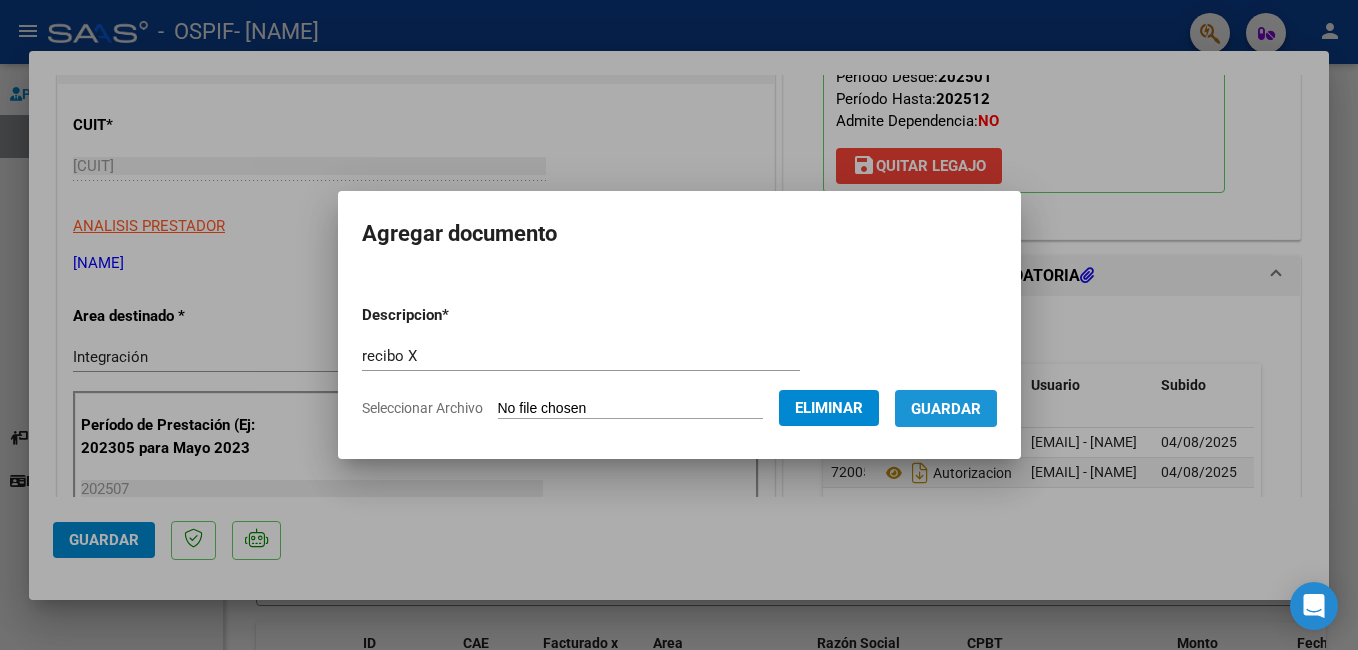 click on "Guardar" at bounding box center [946, 409] 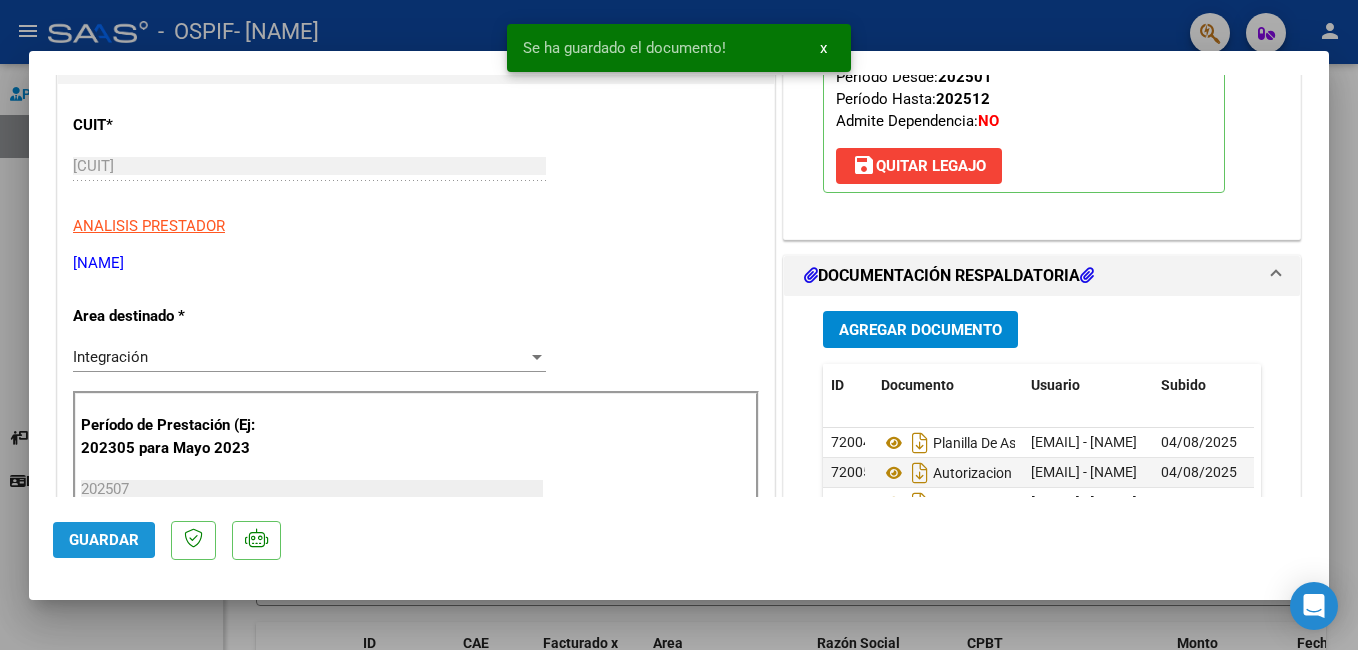 click on "Guardar" 